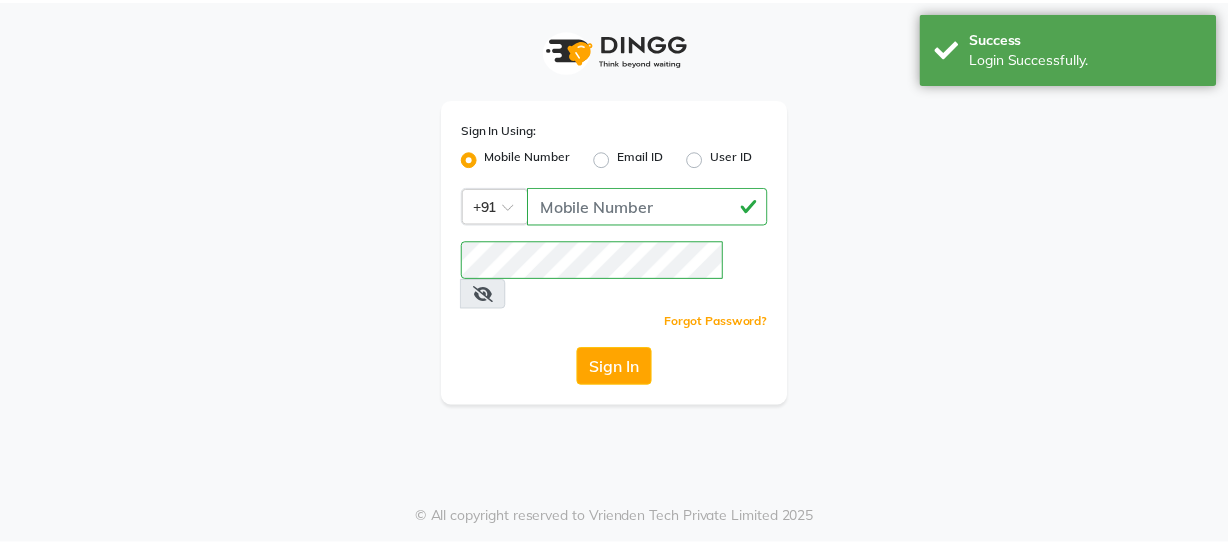 scroll, scrollTop: 0, scrollLeft: 0, axis: both 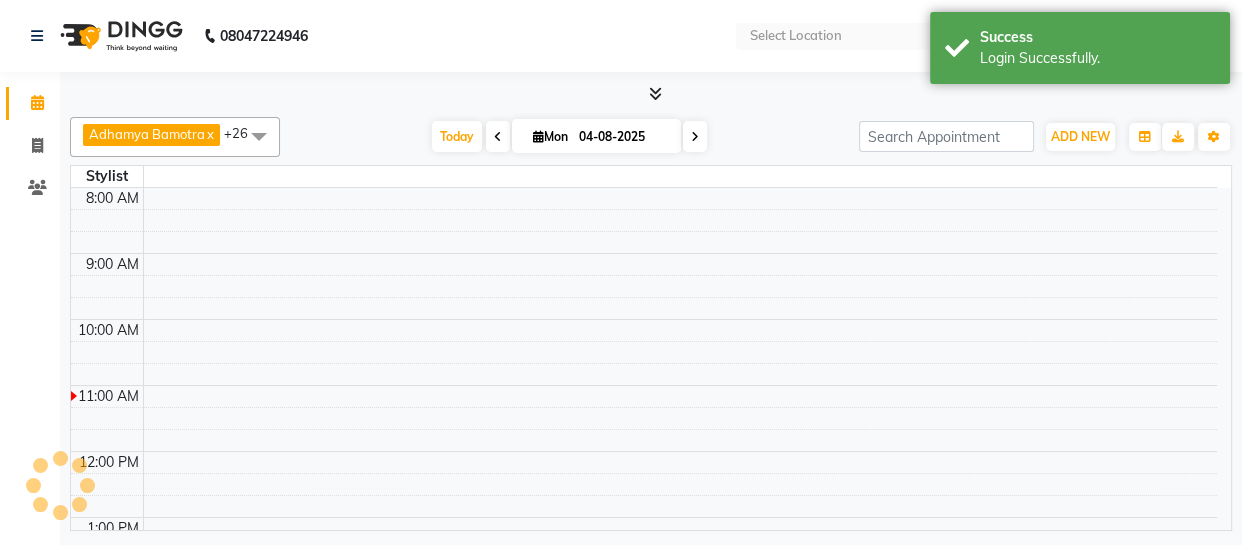 select on "en" 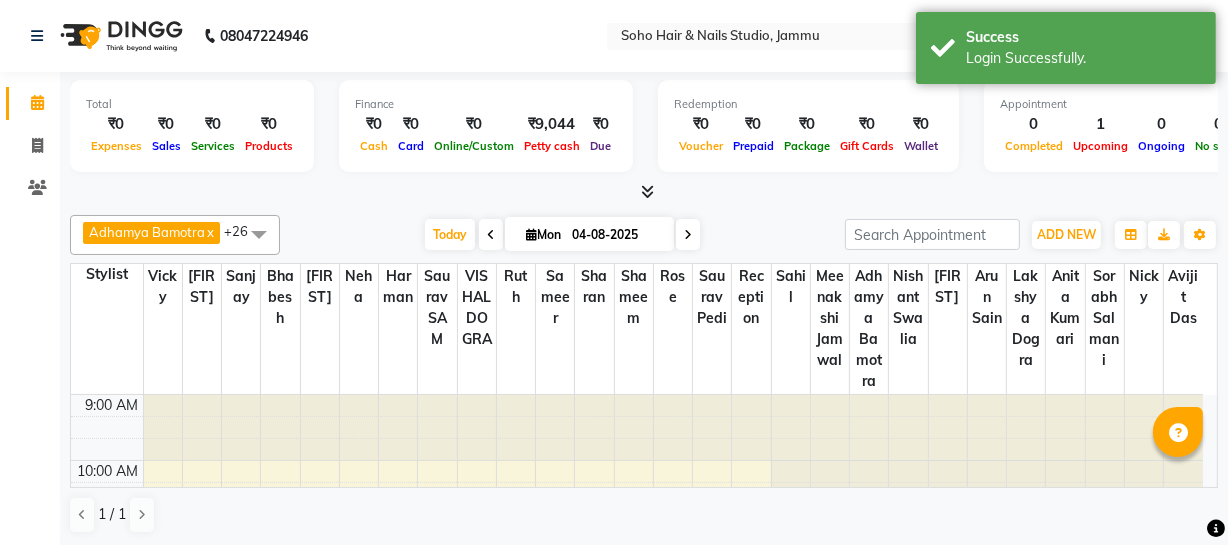 scroll, scrollTop: 0, scrollLeft: 0, axis: both 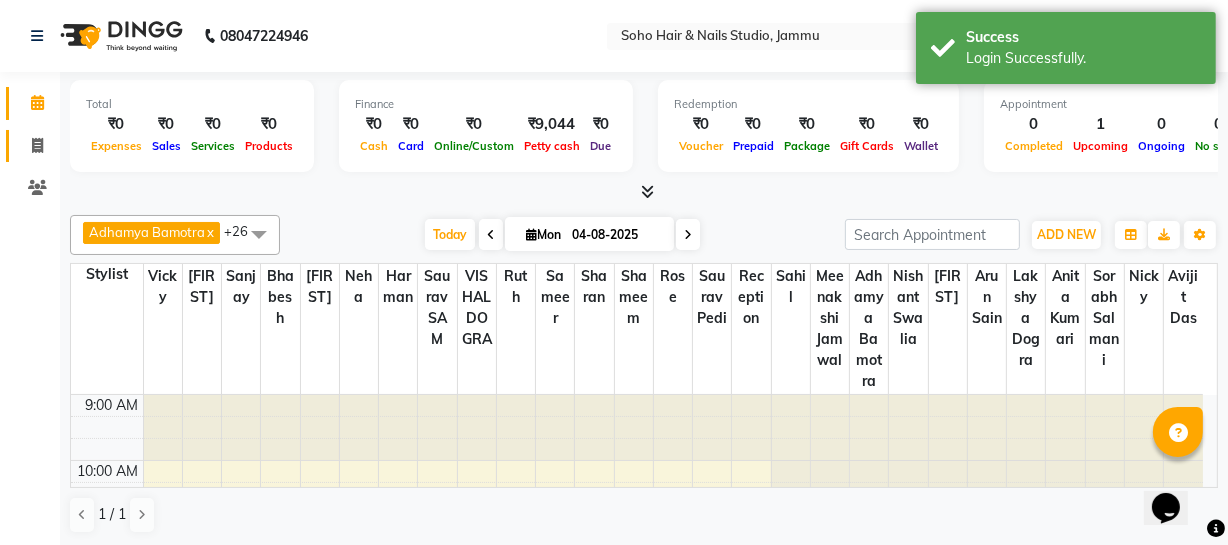 click 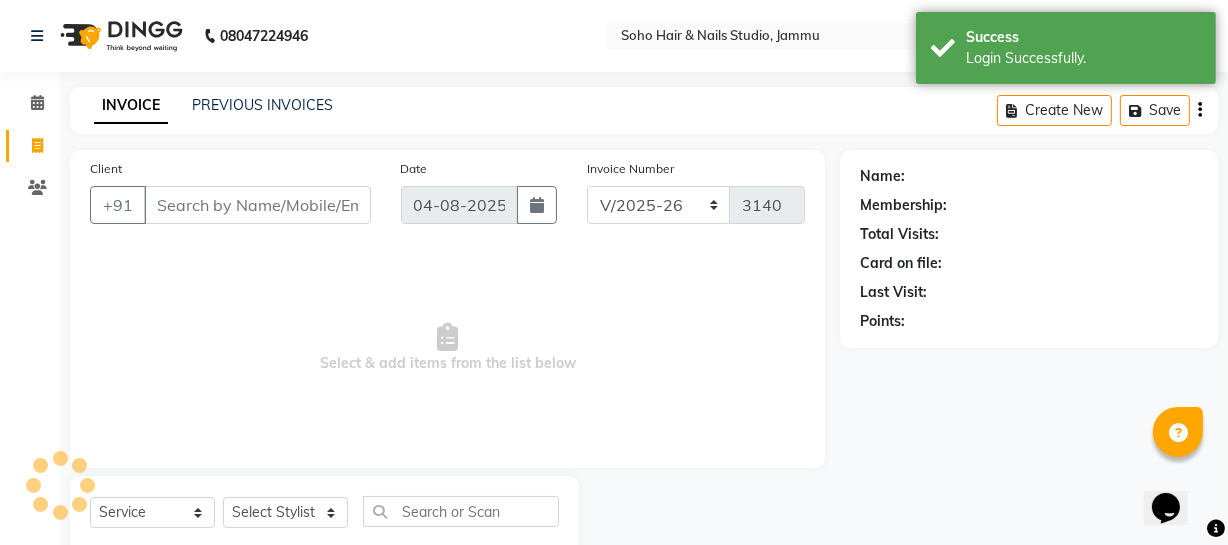 scroll, scrollTop: 0, scrollLeft: 0, axis: both 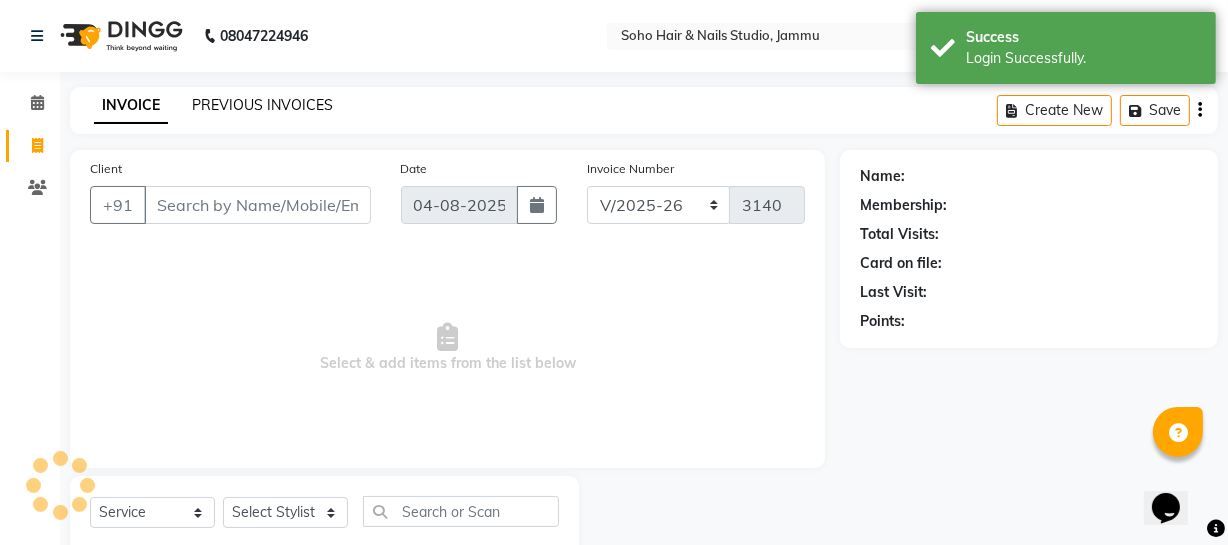 click on "PREVIOUS INVOICES" 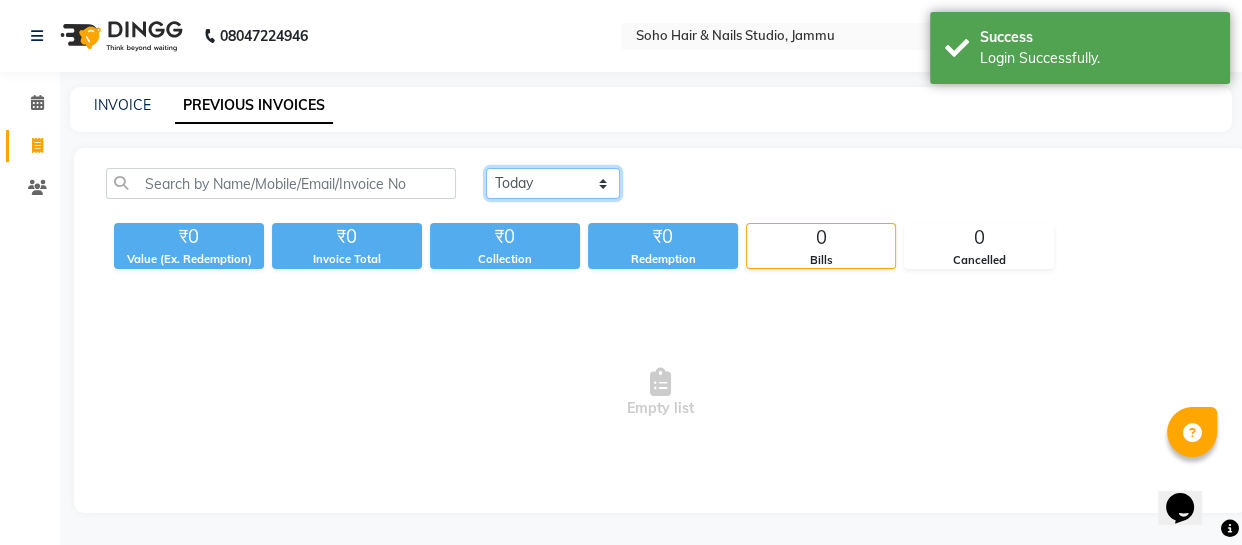 click on "Today Yesterday Custom Range" 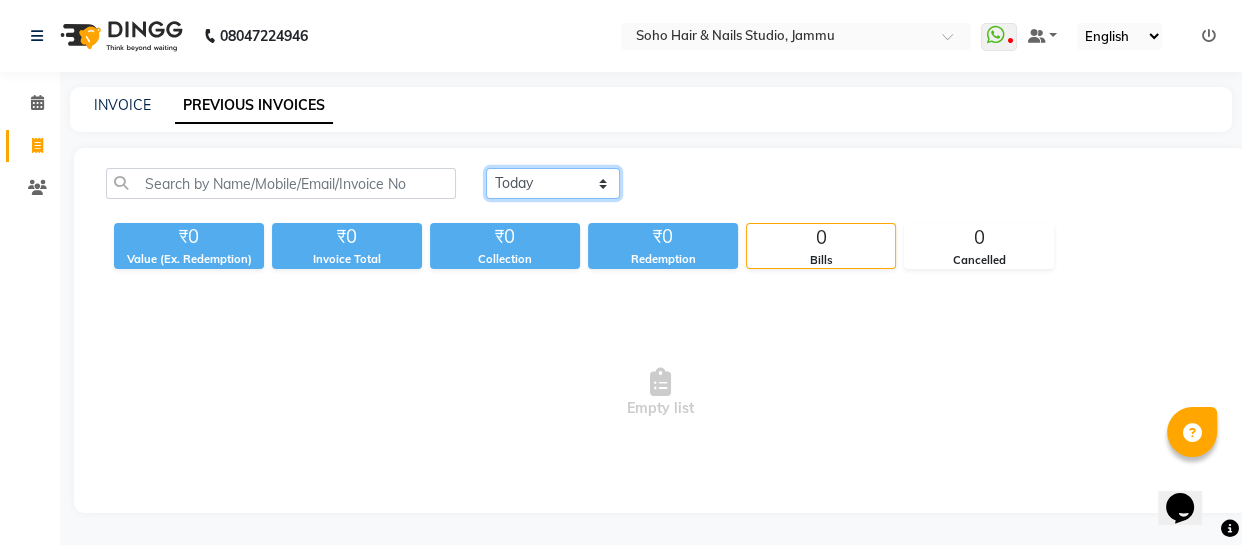 select on "yesterday" 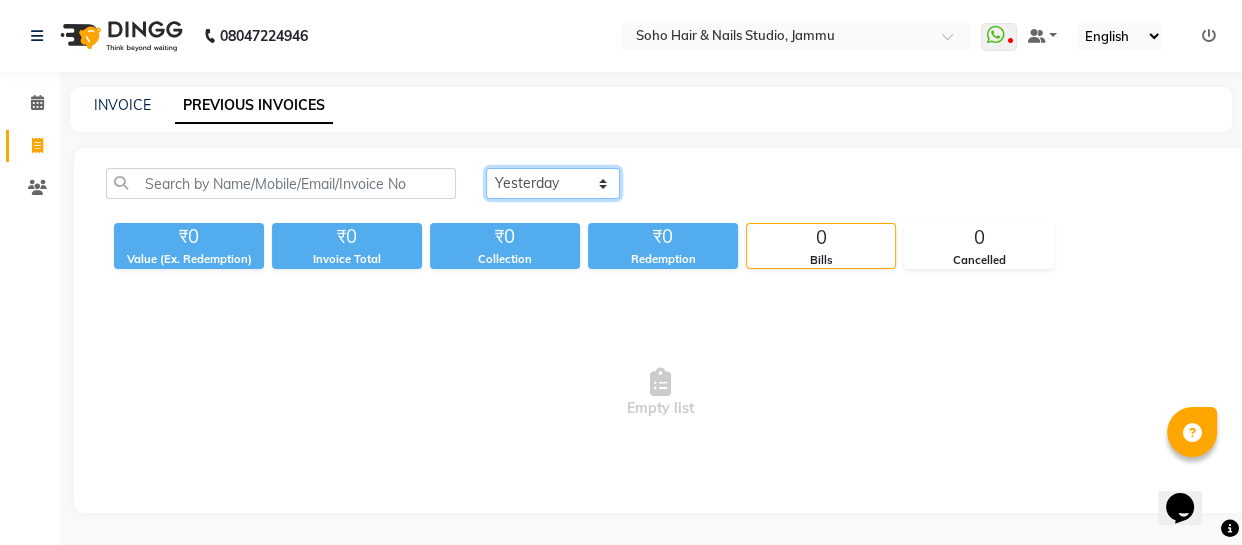 click on "Today Yesterday Custom Range" 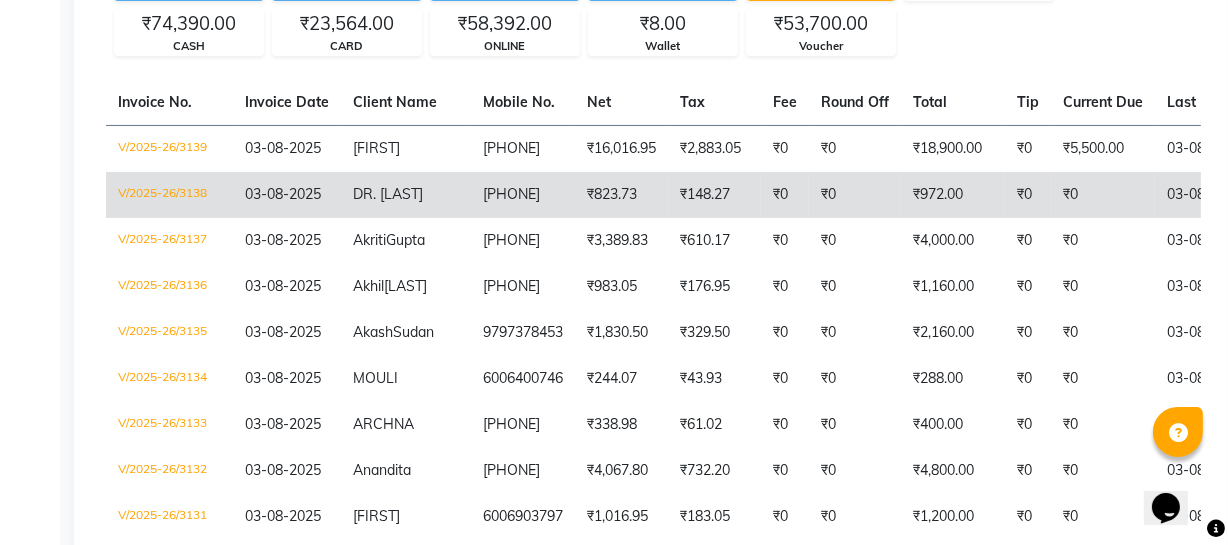 scroll, scrollTop: 272, scrollLeft: 0, axis: vertical 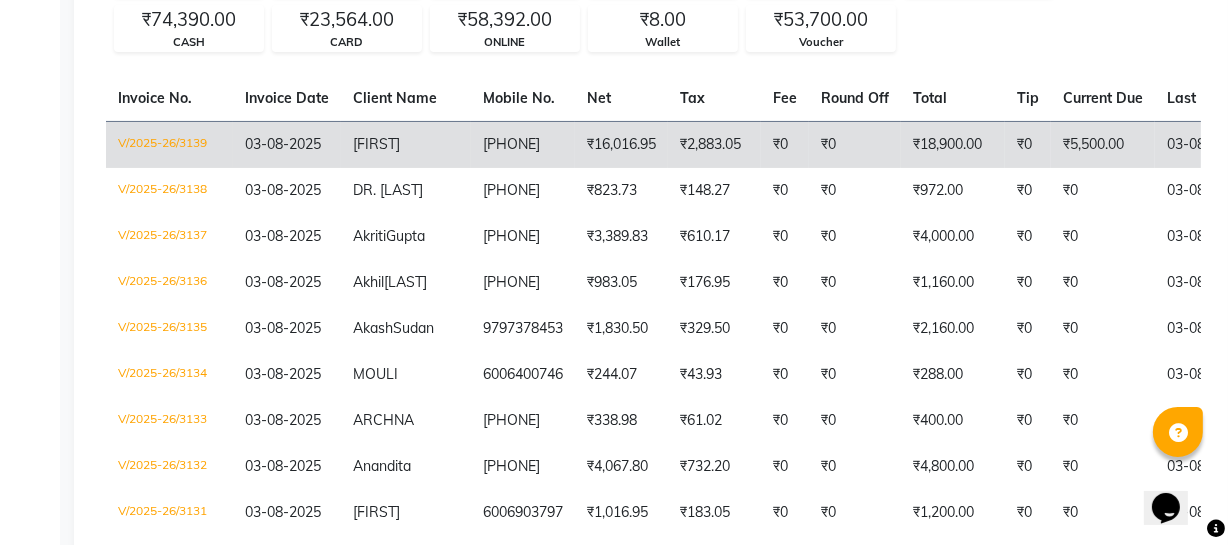 click on "₹18,900.00" 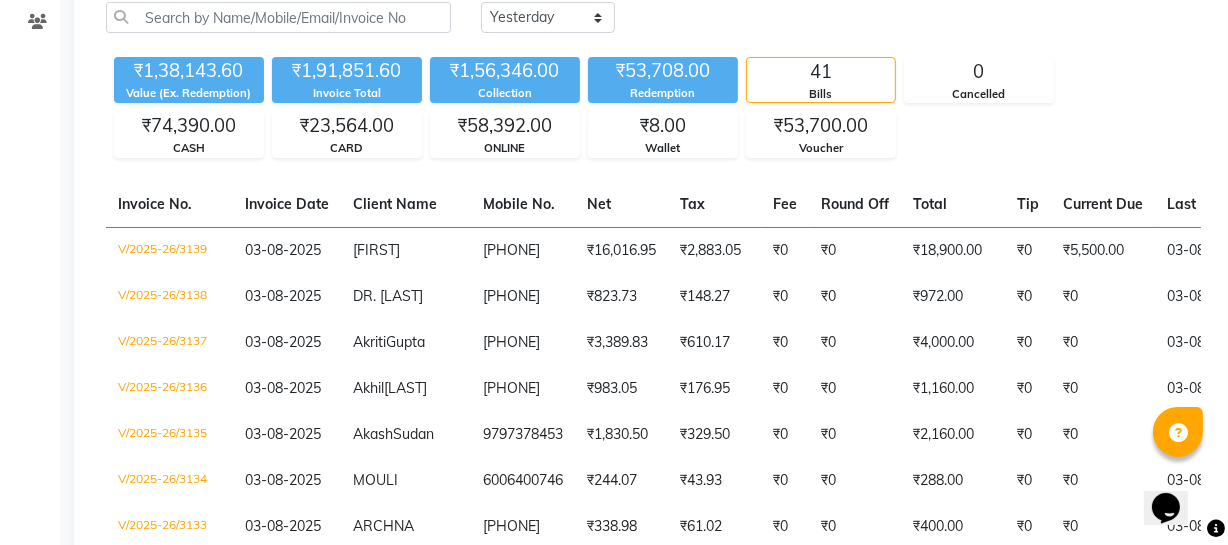 scroll, scrollTop: 0, scrollLeft: 0, axis: both 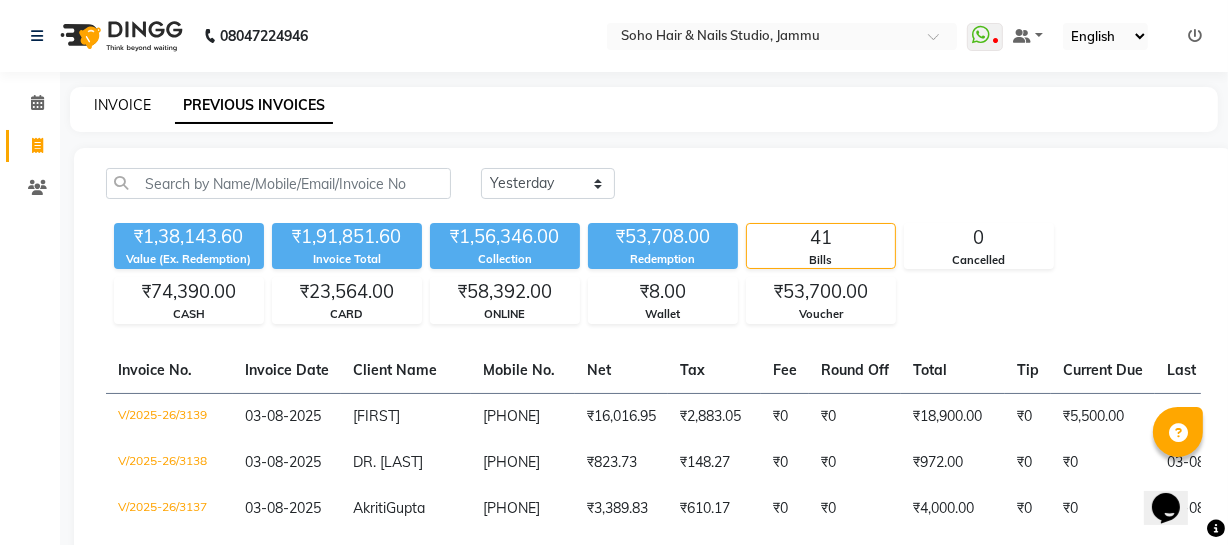 click on "INVOICE" 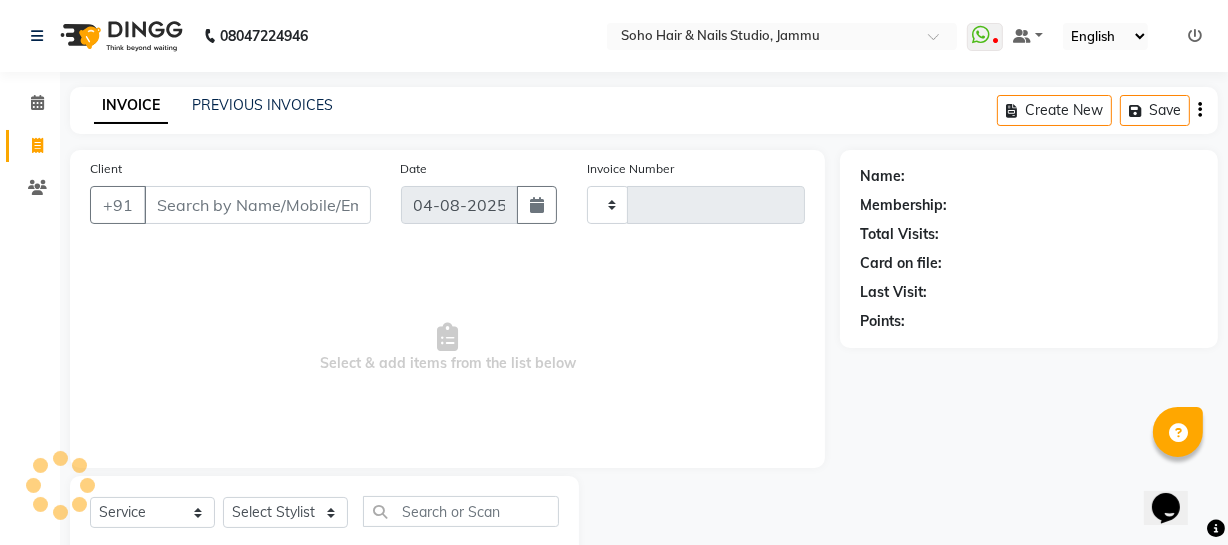type on "3140" 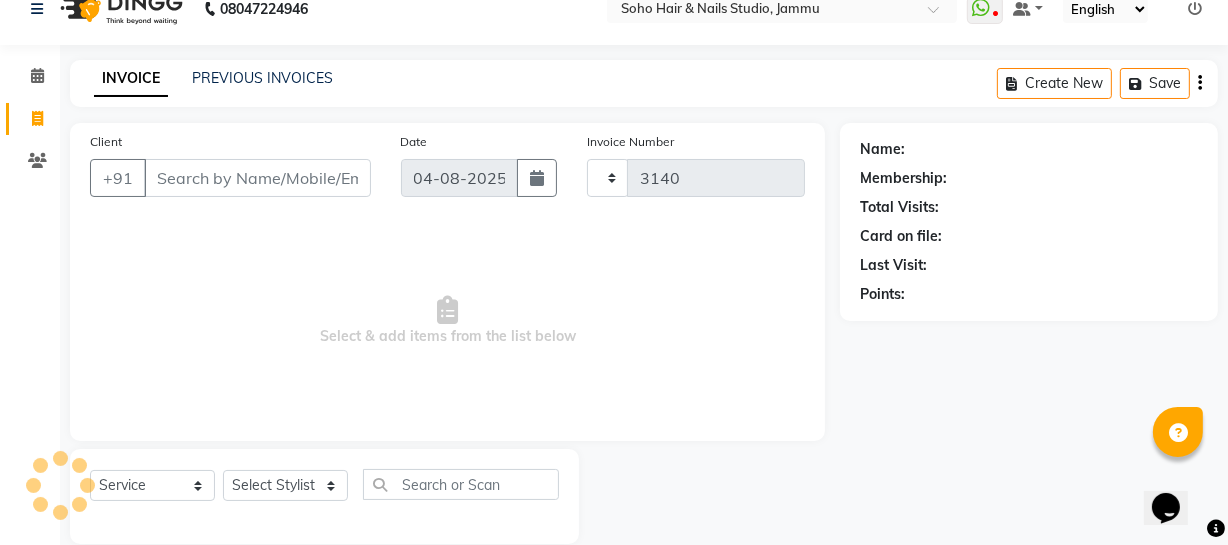 select on "735" 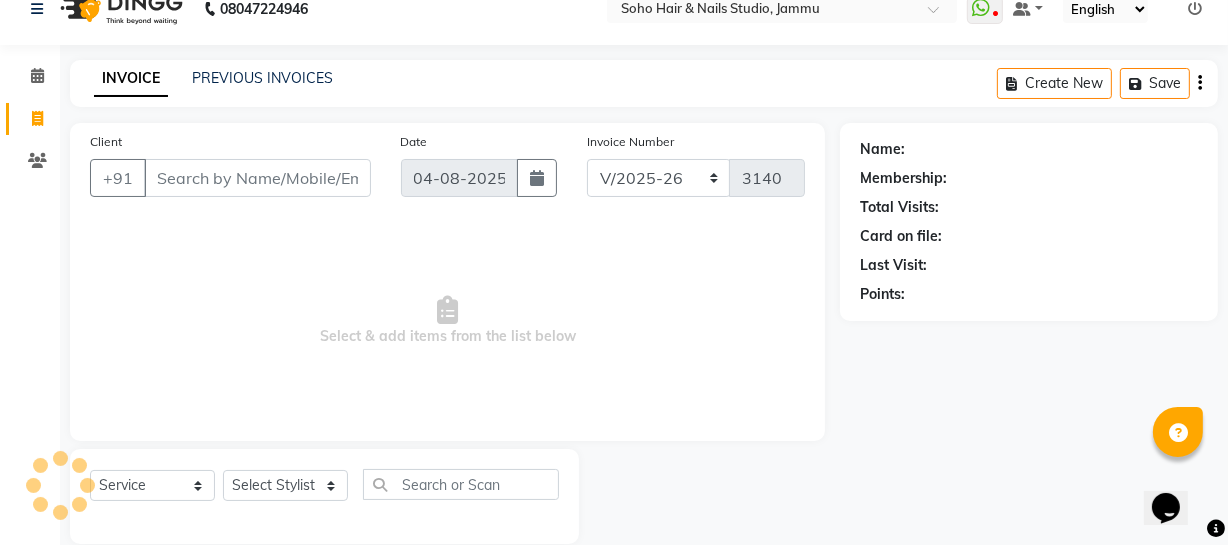 scroll, scrollTop: 57, scrollLeft: 0, axis: vertical 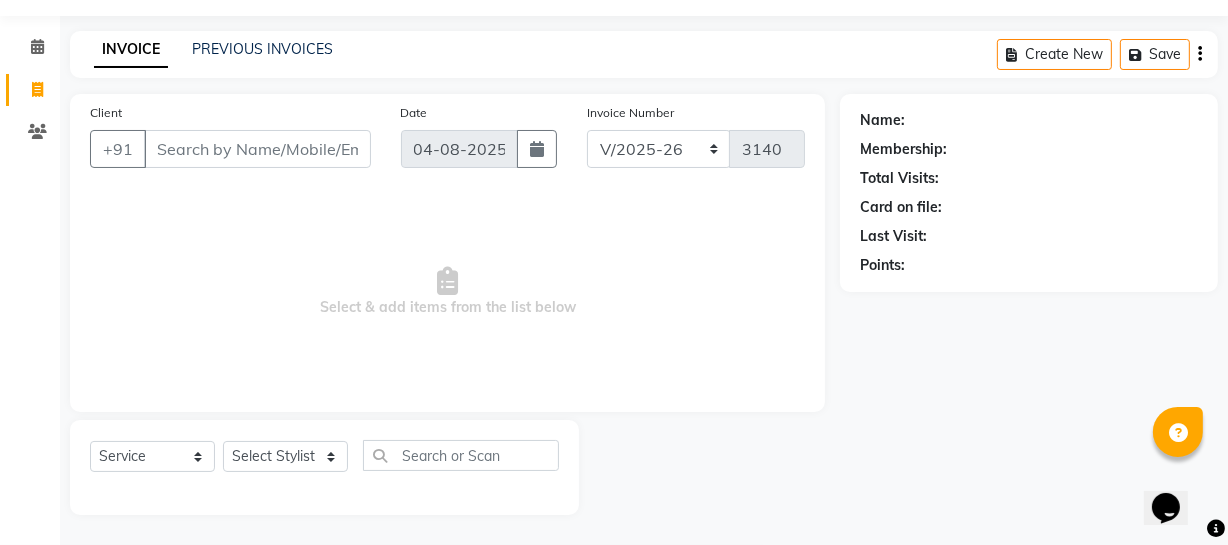 select on "membership" 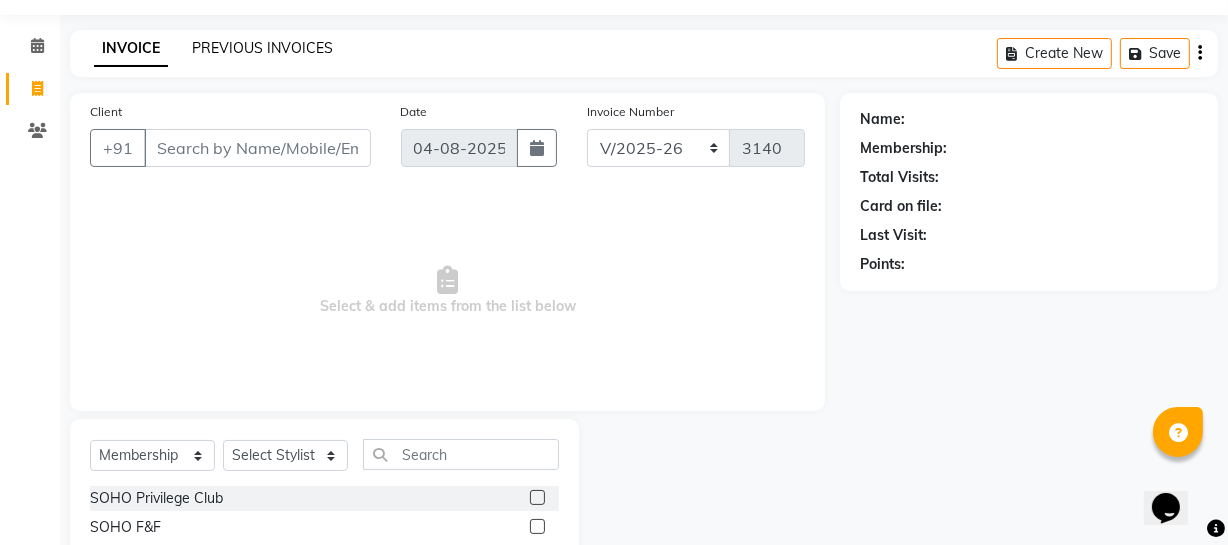 click on "PREVIOUS INVOICES" 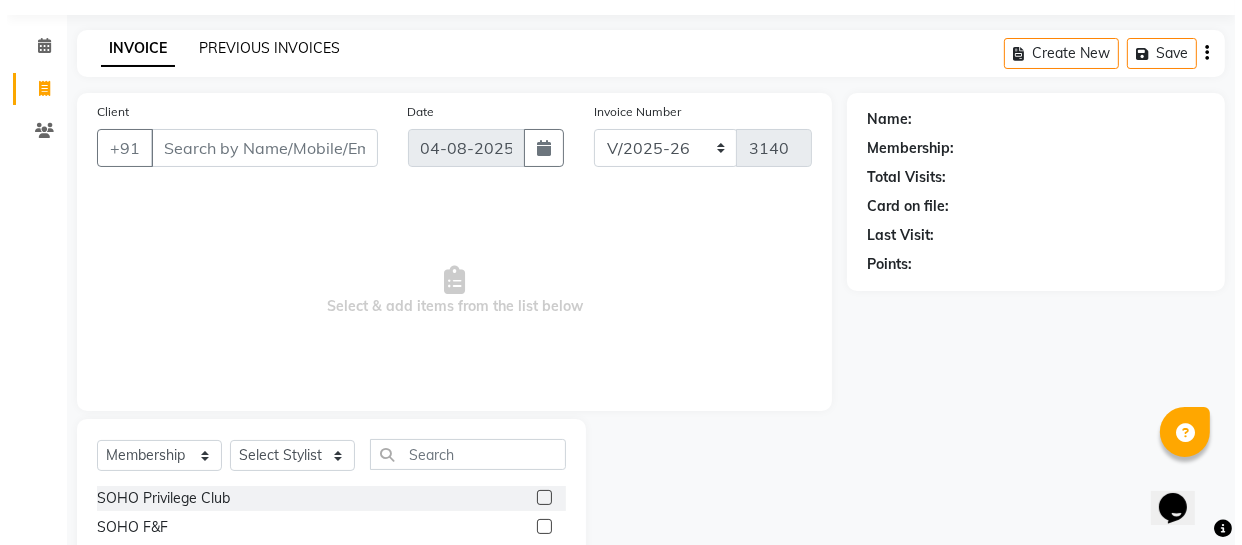 scroll, scrollTop: 0, scrollLeft: 0, axis: both 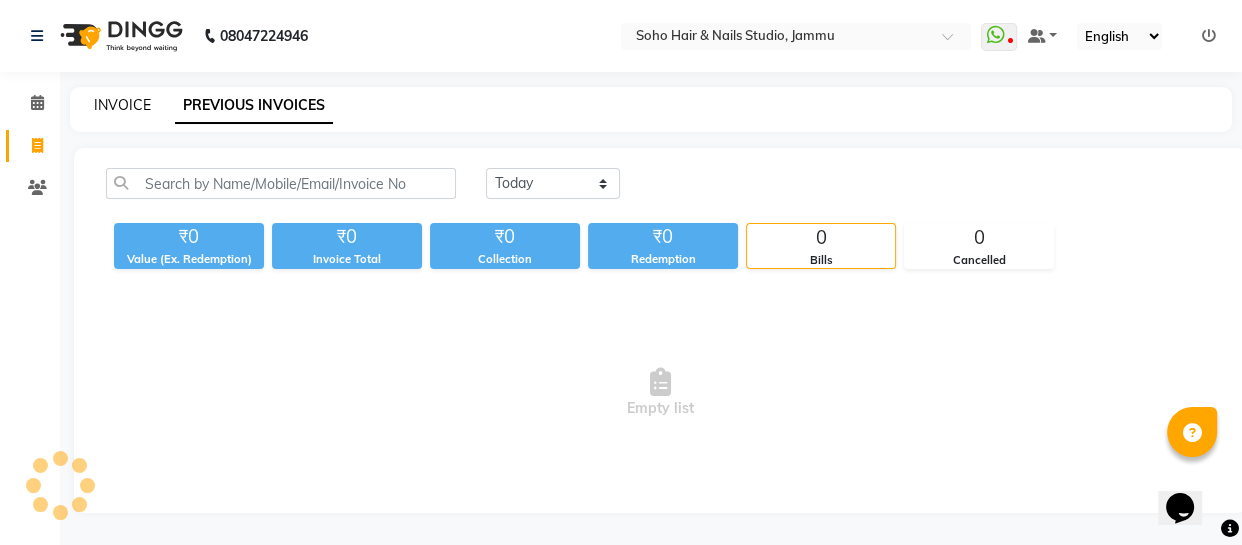 click on "INVOICE" 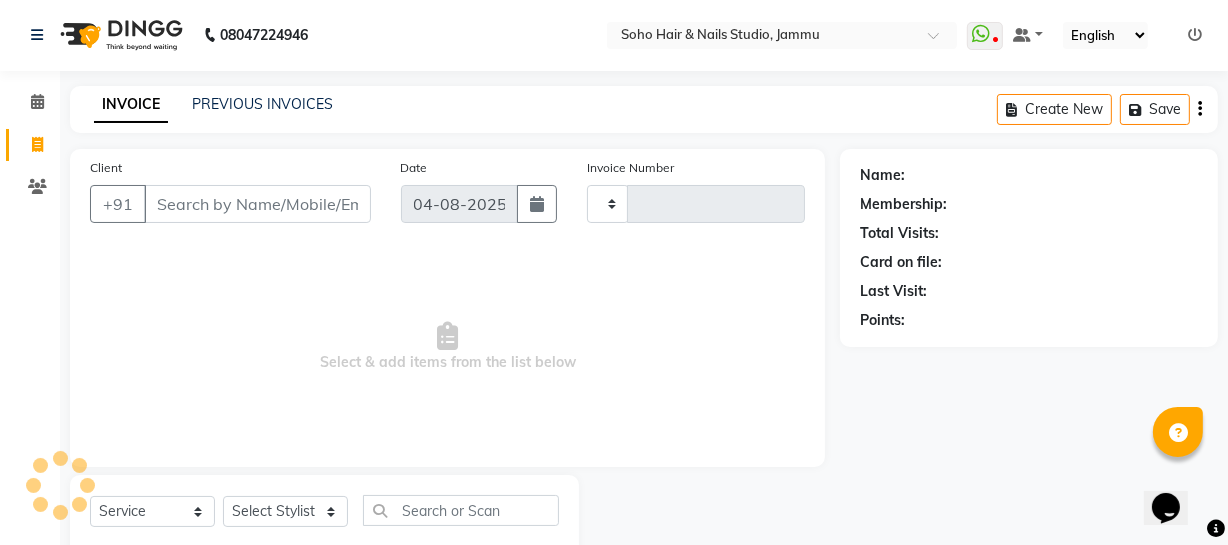 scroll, scrollTop: 57, scrollLeft: 0, axis: vertical 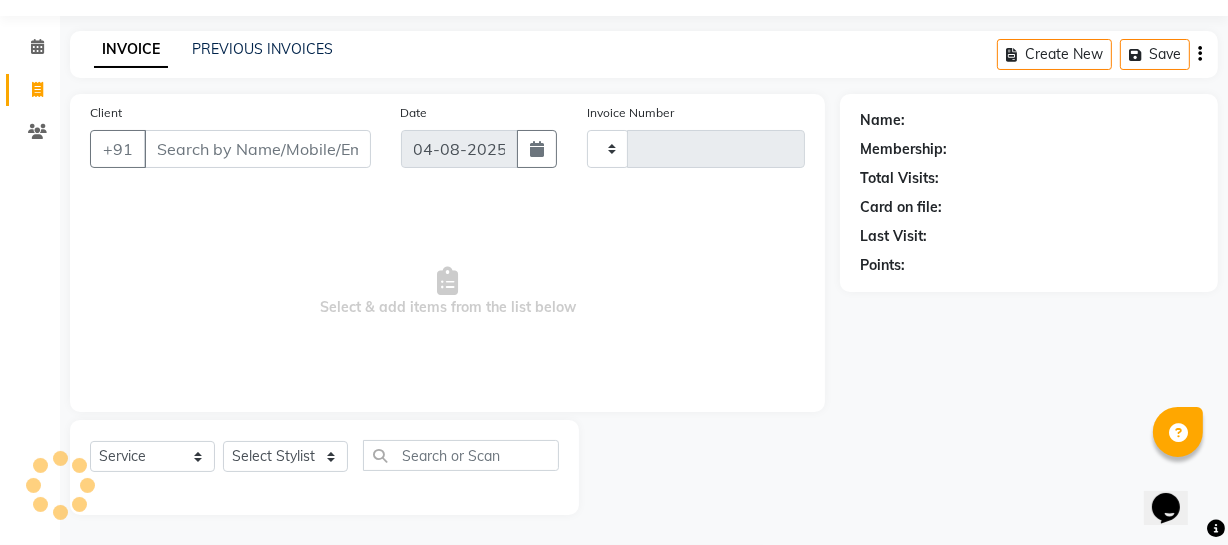 type on "3140" 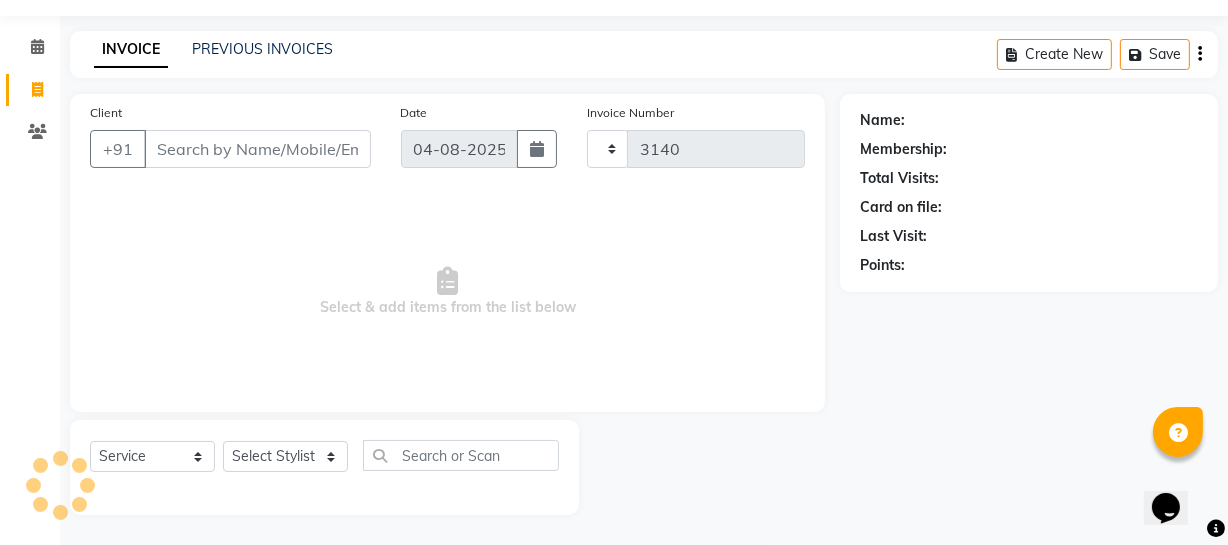 select on "735" 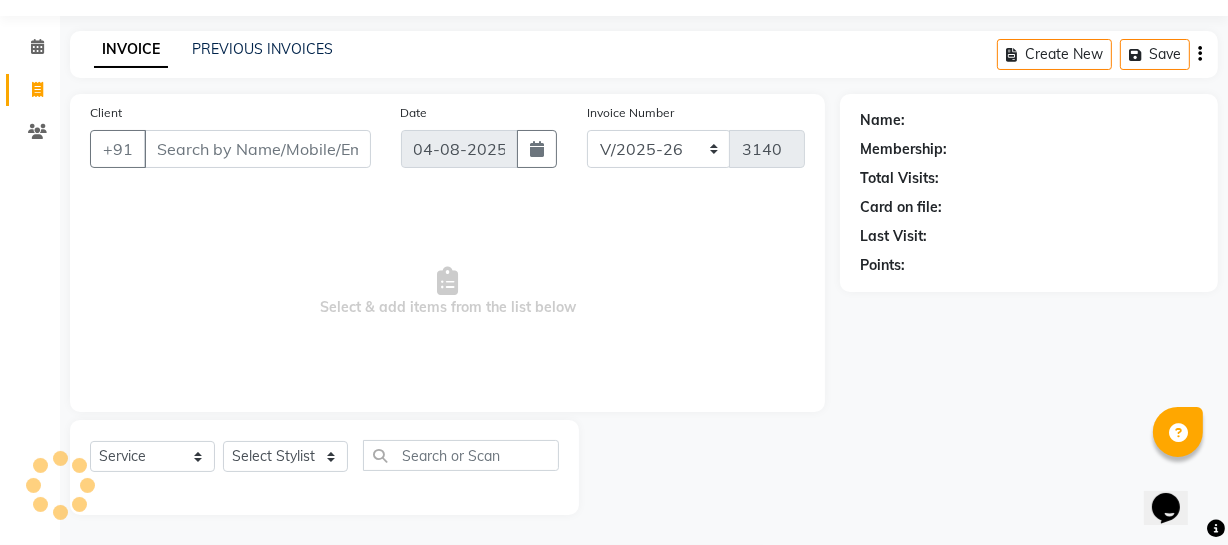 select on "membership" 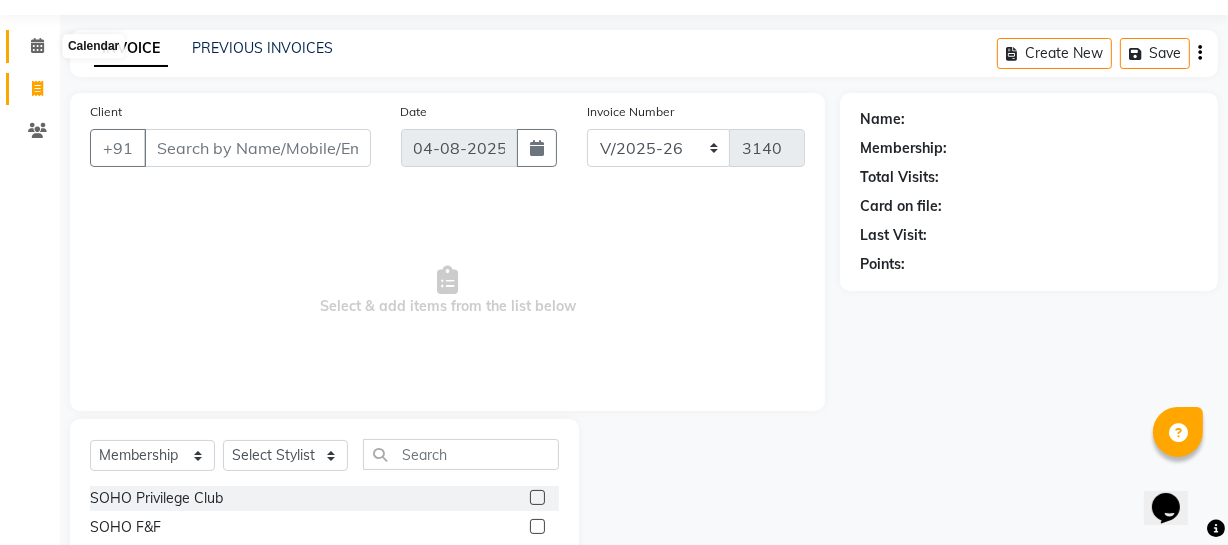 click 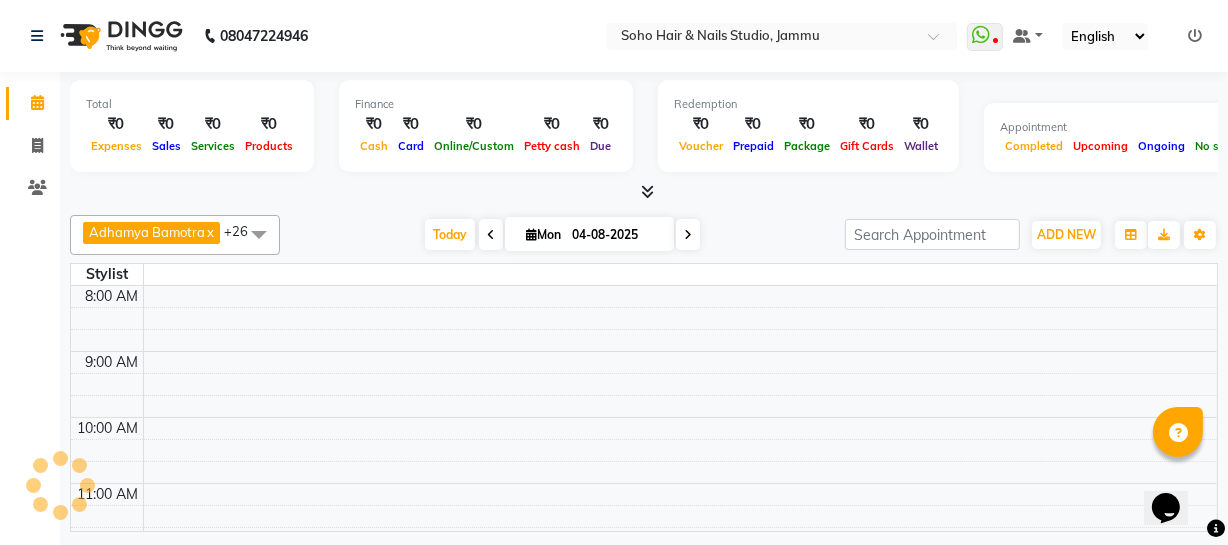 scroll, scrollTop: 0, scrollLeft: 0, axis: both 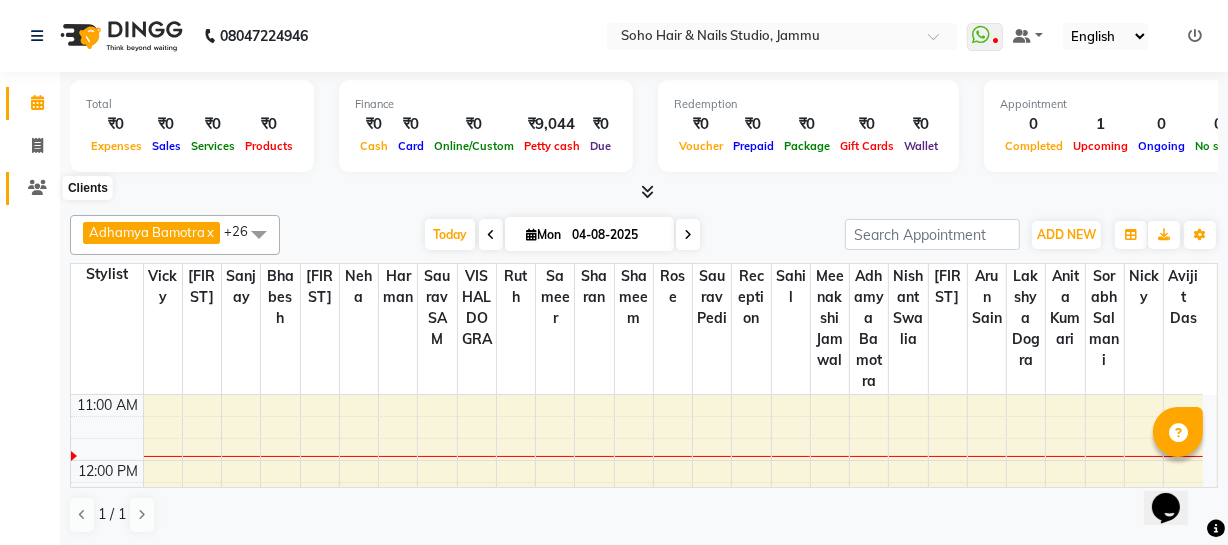 click 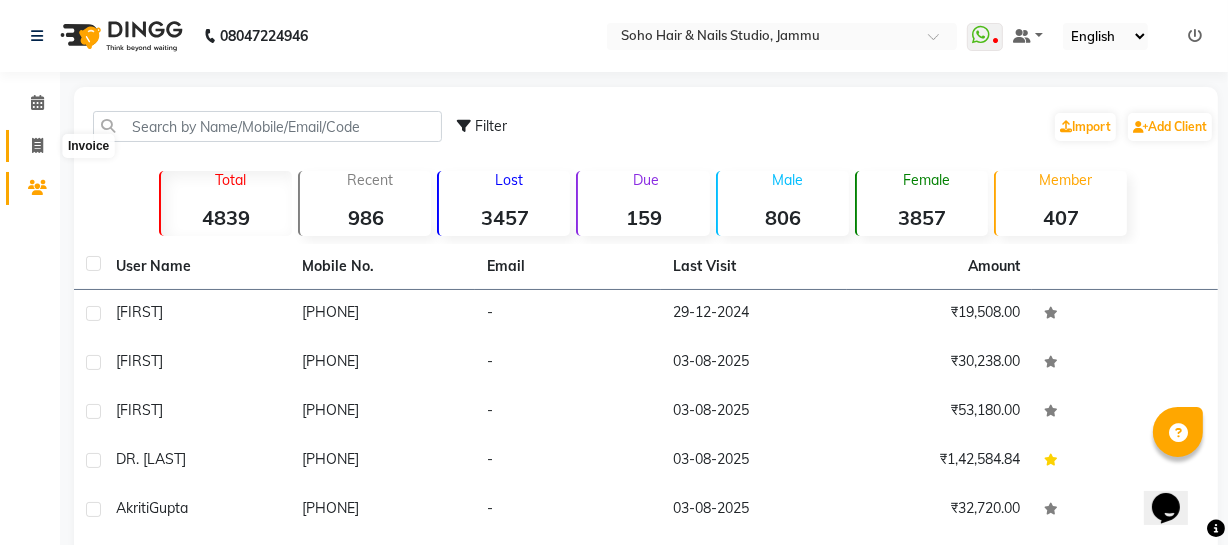 click 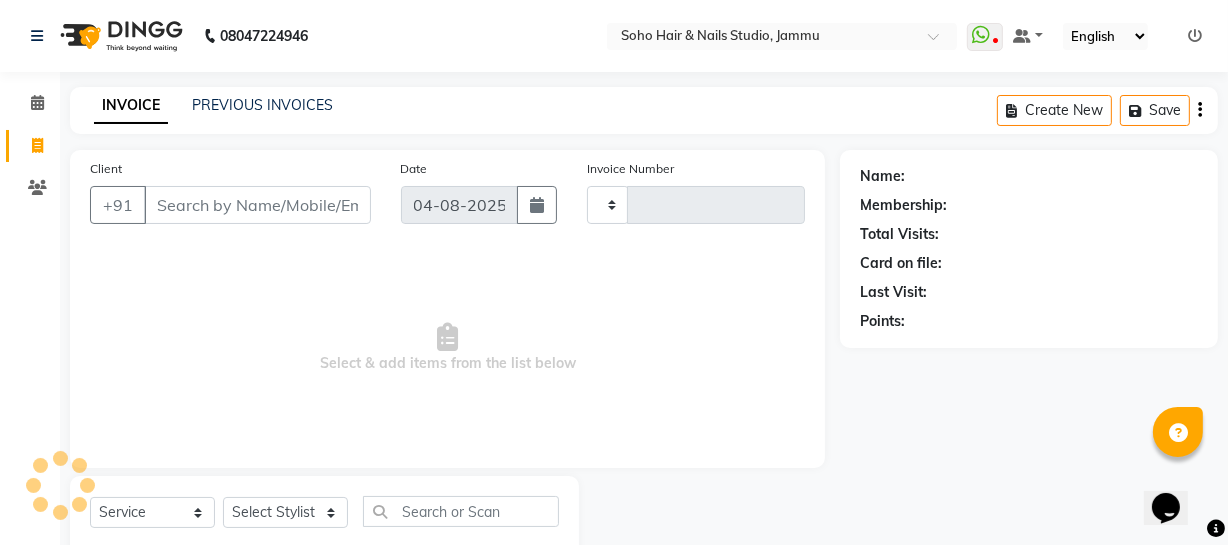 scroll, scrollTop: 57, scrollLeft: 0, axis: vertical 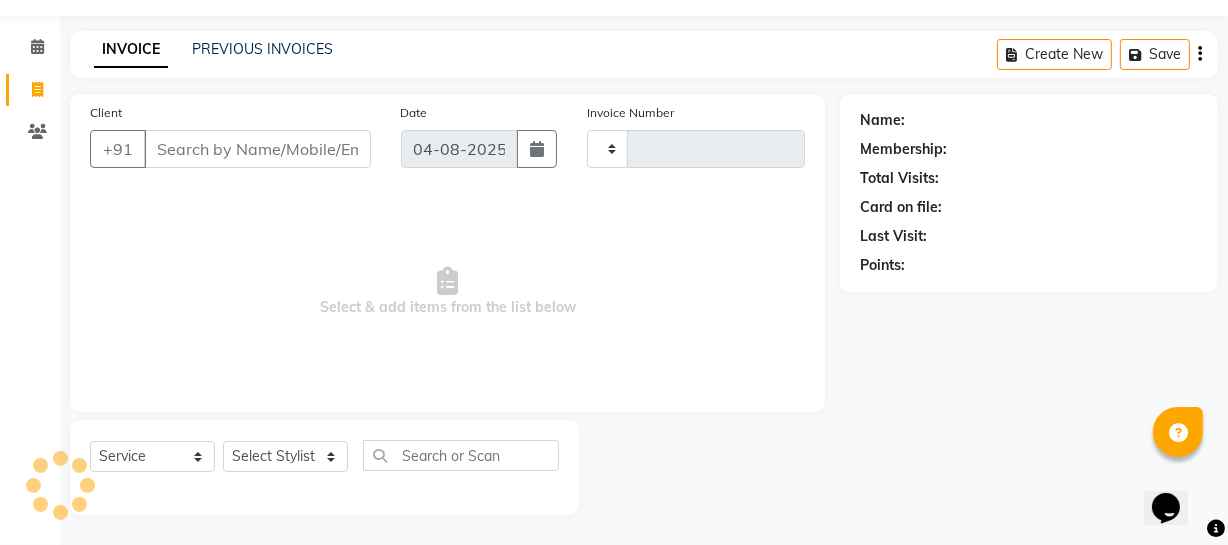 type on "3140" 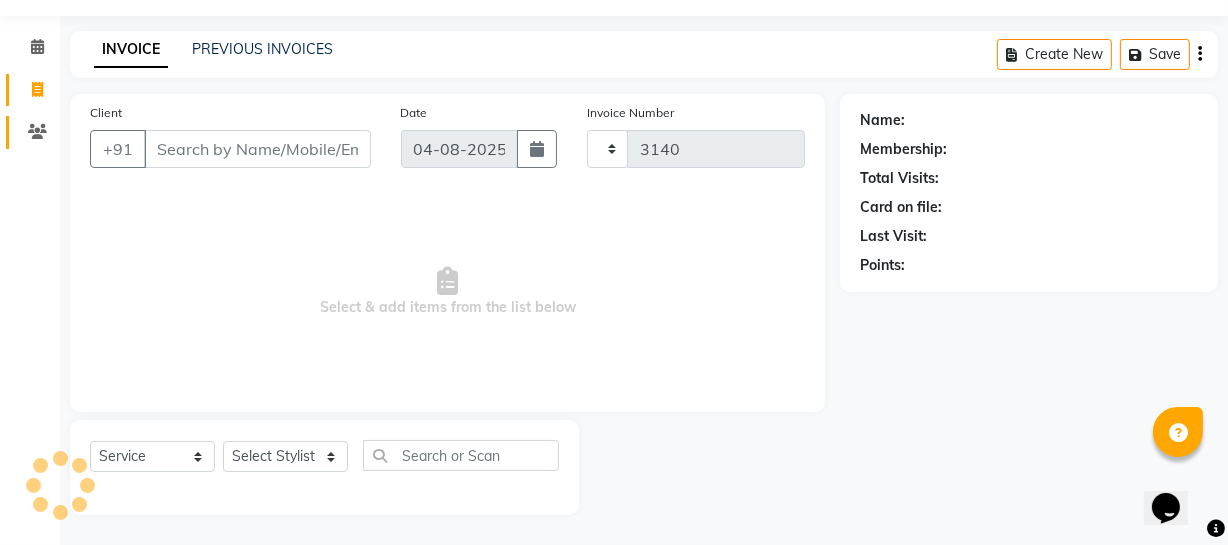 select on "735" 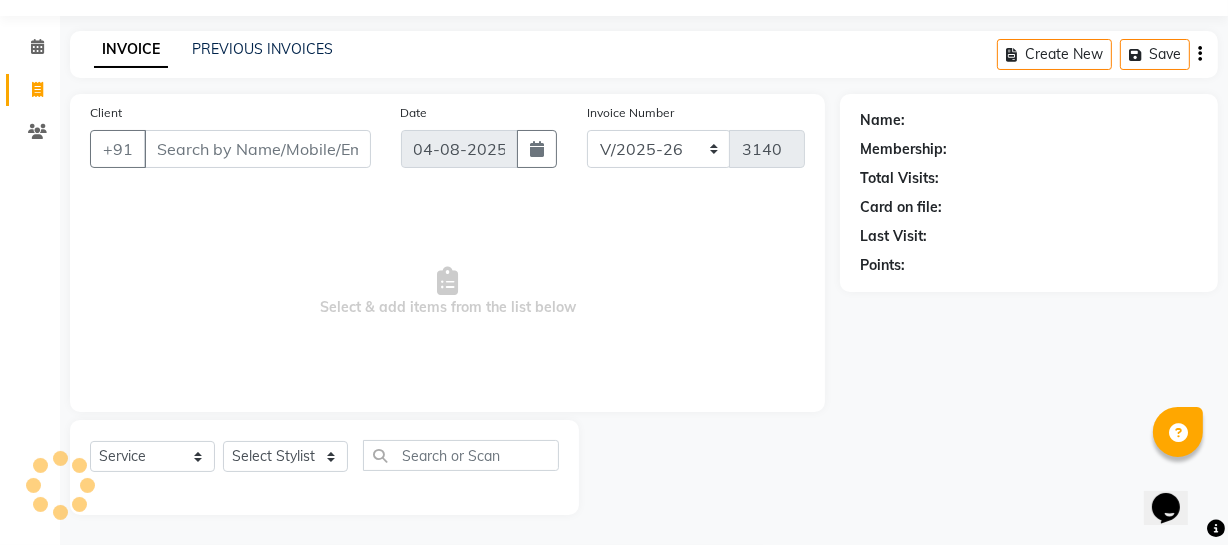 select on "membership" 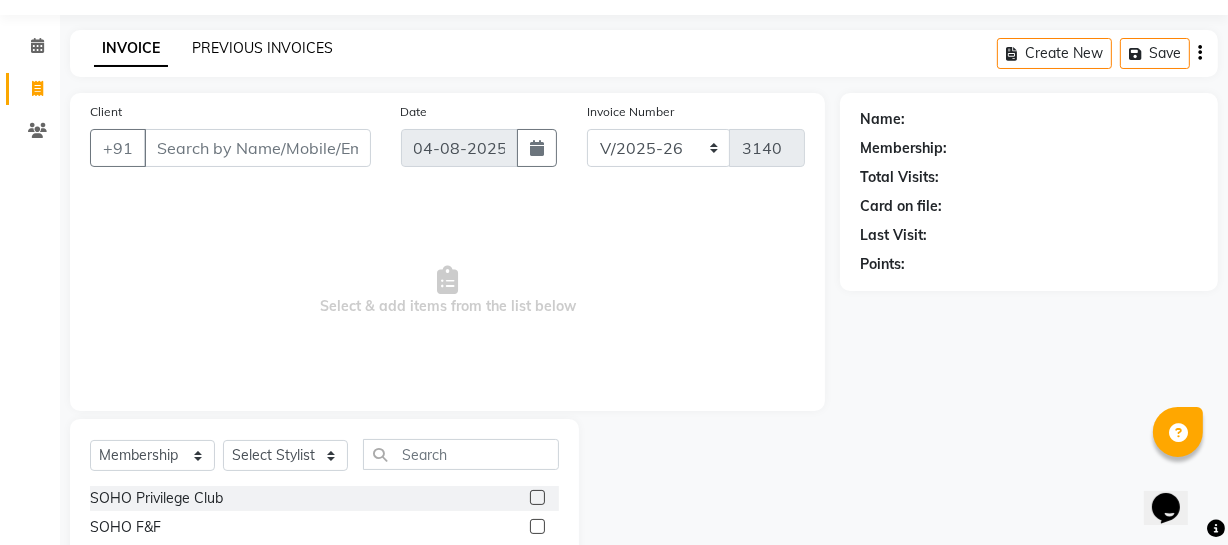 click on "PREVIOUS INVOICES" 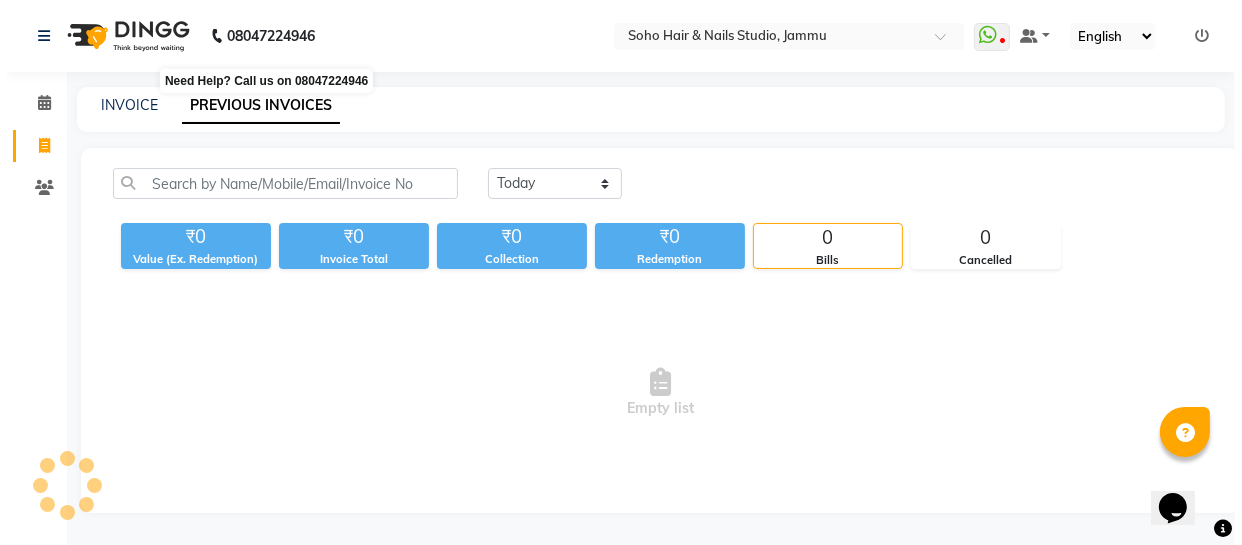 scroll, scrollTop: 0, scrollLeft: 0, axis: both 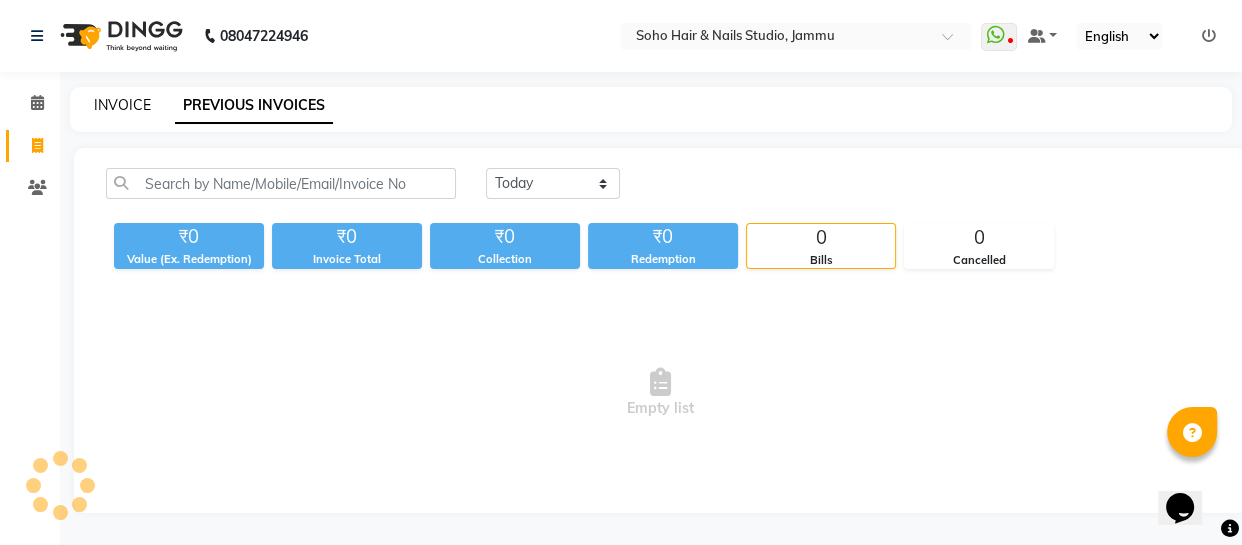 click on "INVOICE" 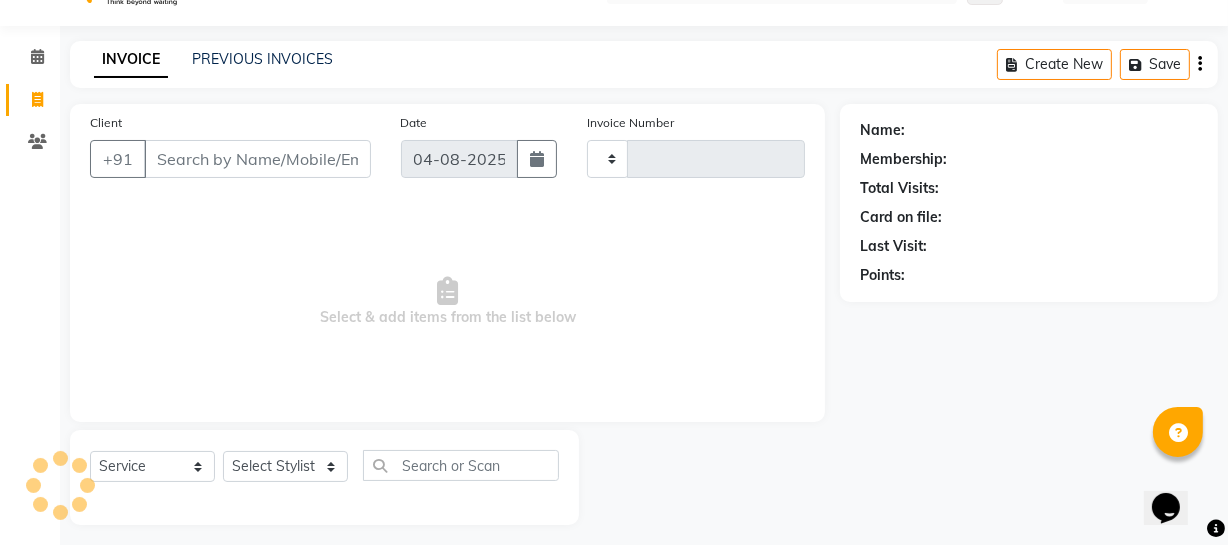 type on "3140" 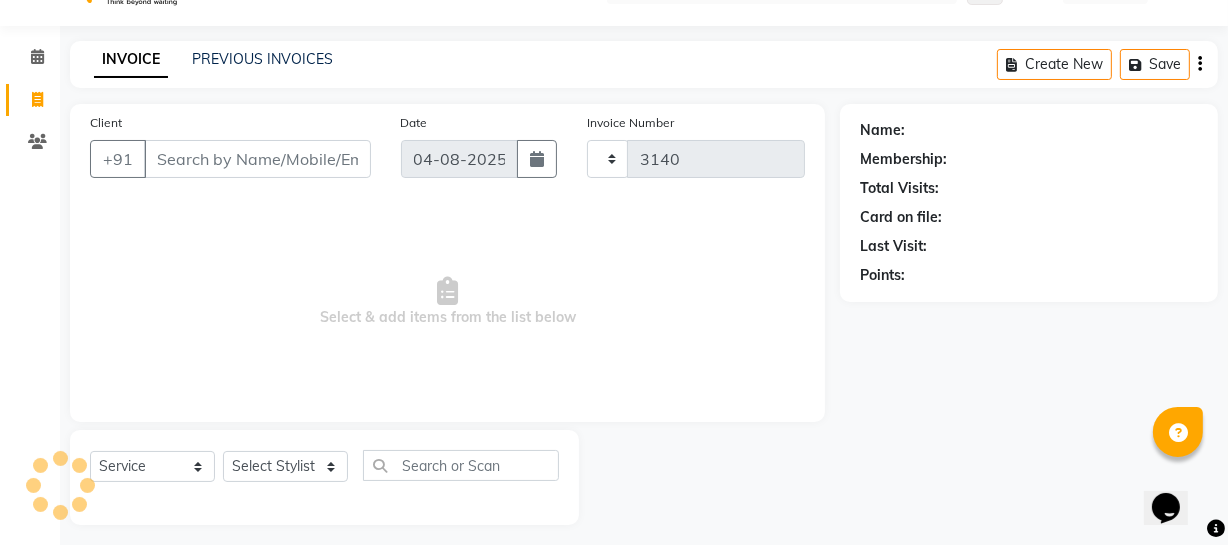 scroll, scrollTop: 57, scrollLeft: 0, axis: vertical 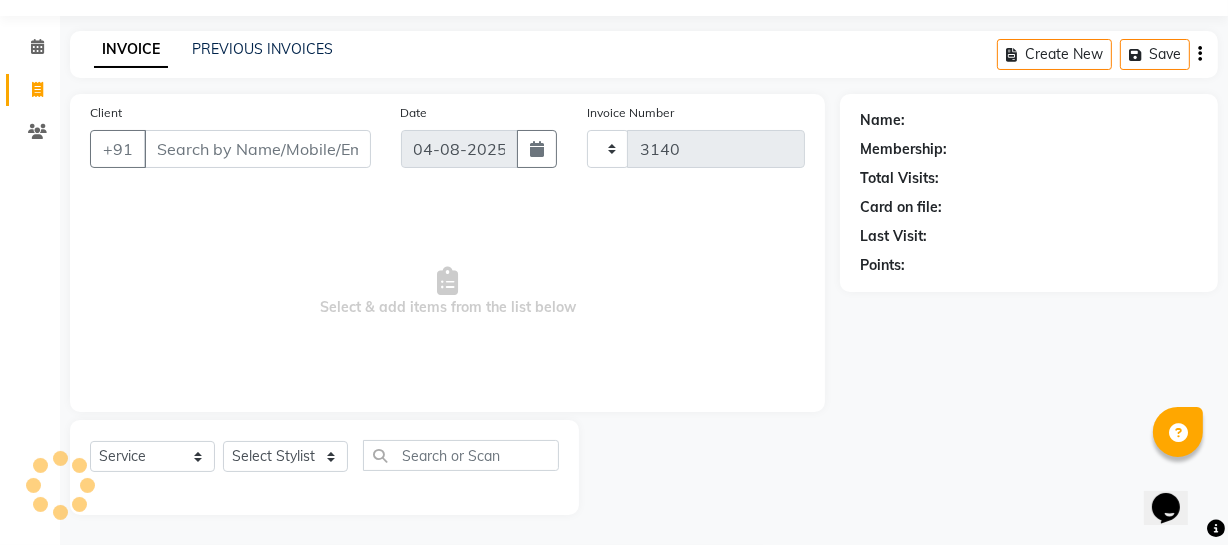 select on "735" 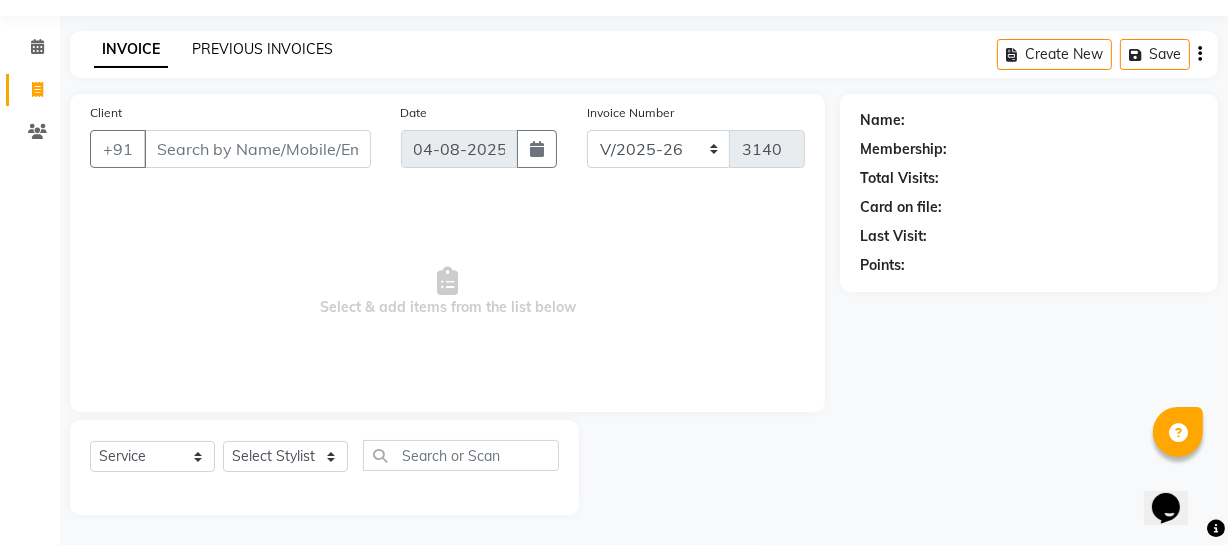 select on "membership" 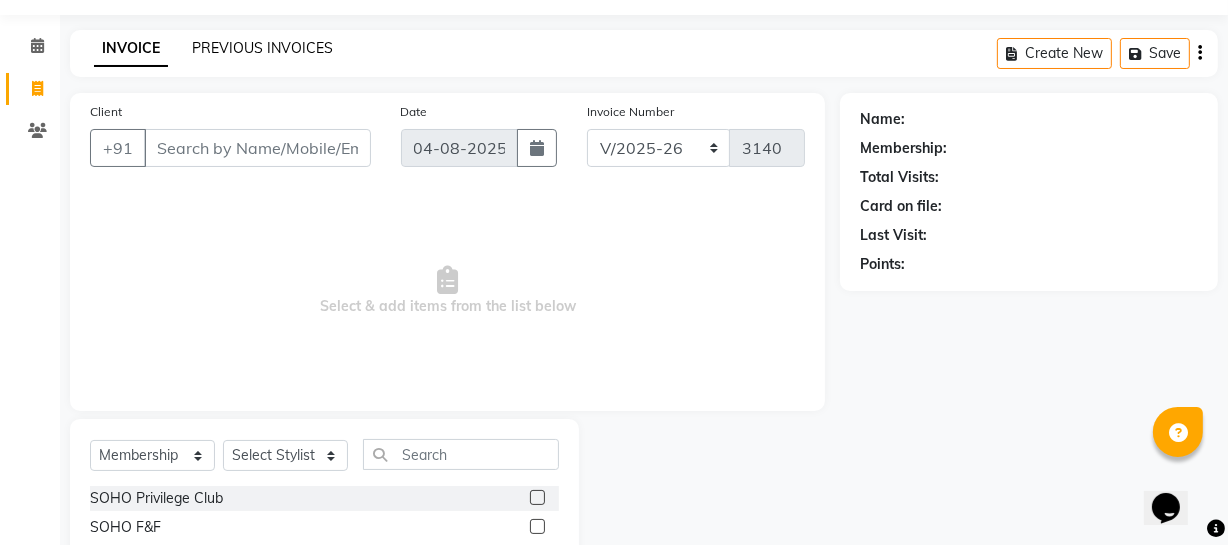 click on "PREVIOUS INVOICES" 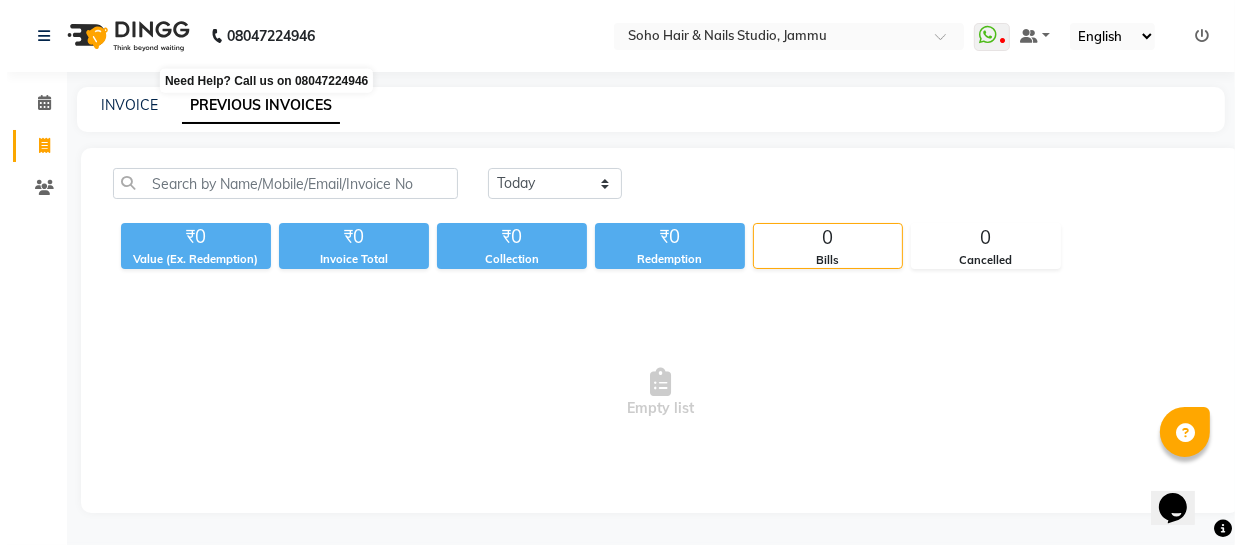 scroll, scrollTop: 0, scrollLeft: 0, axis: both 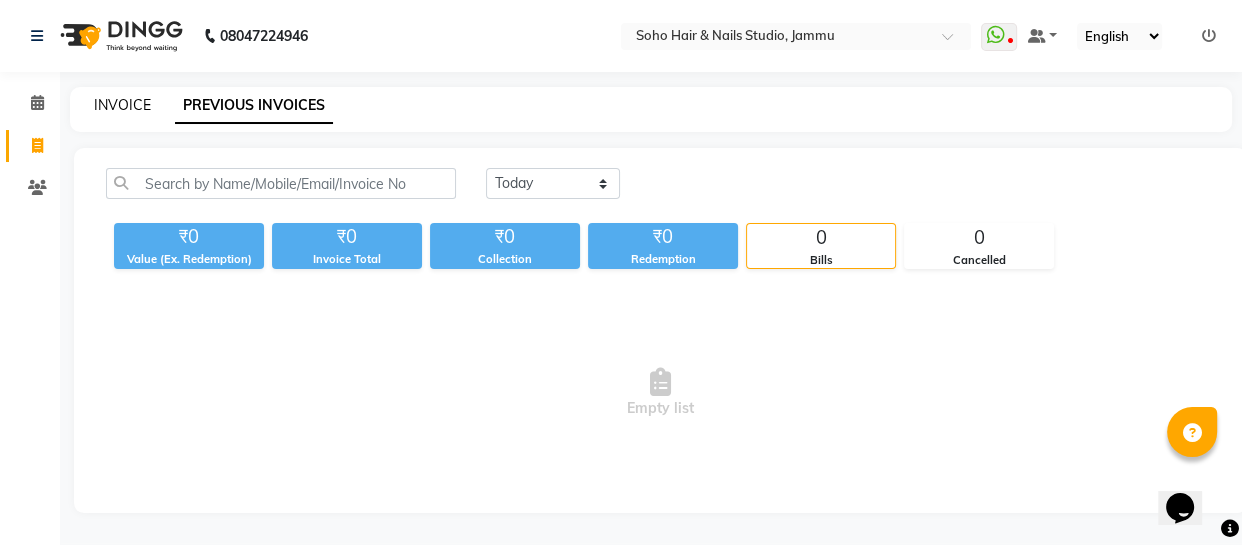 click on "INVOICE" 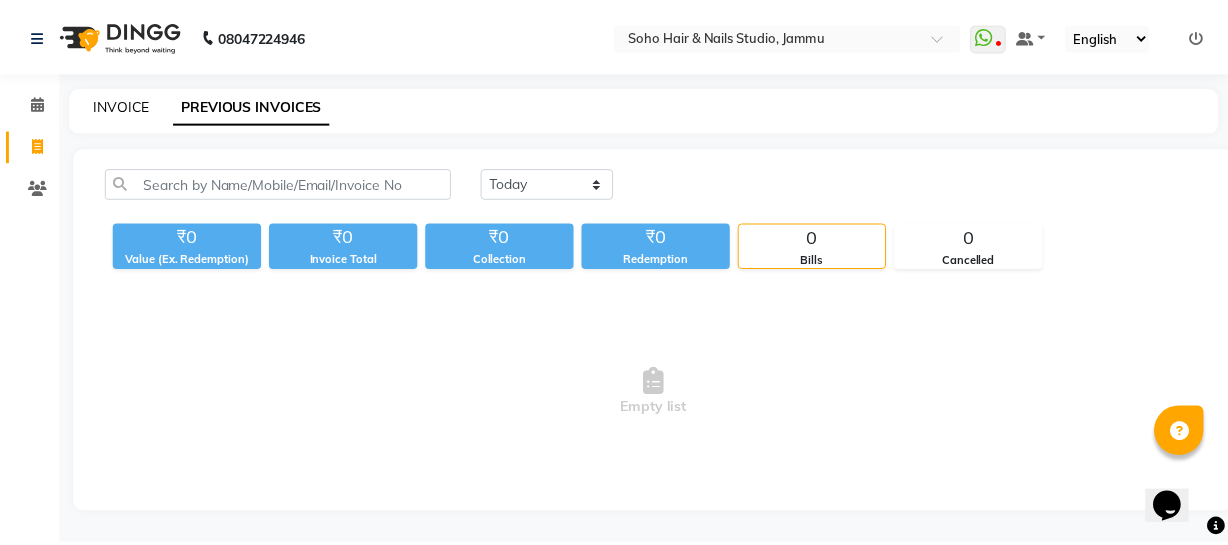 scroll, scrollTop: 57, scrollLeft: 0, axis: vertical 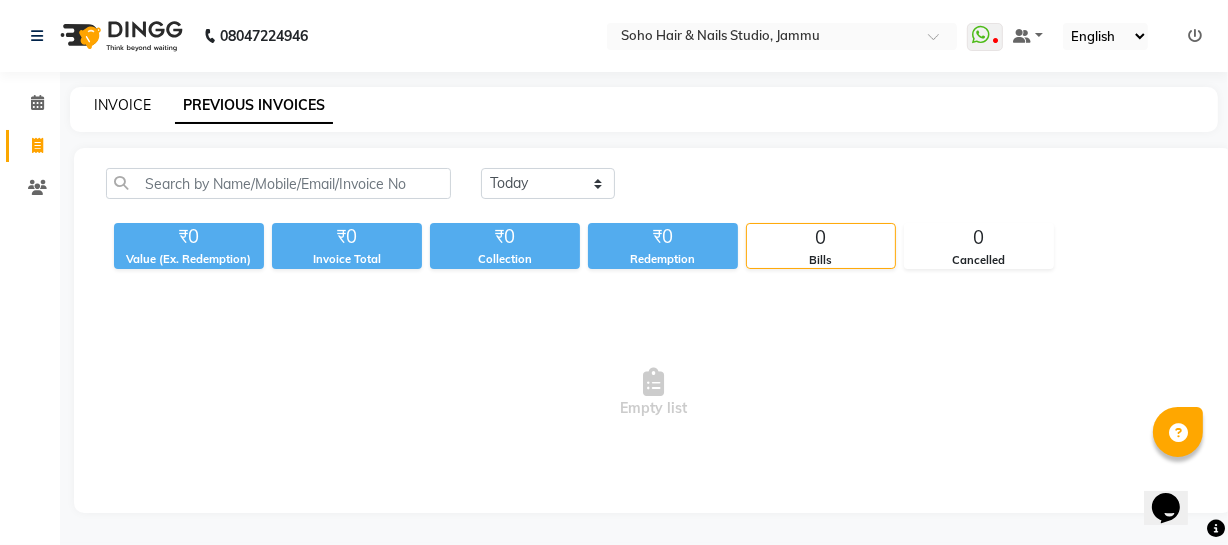select on "service" 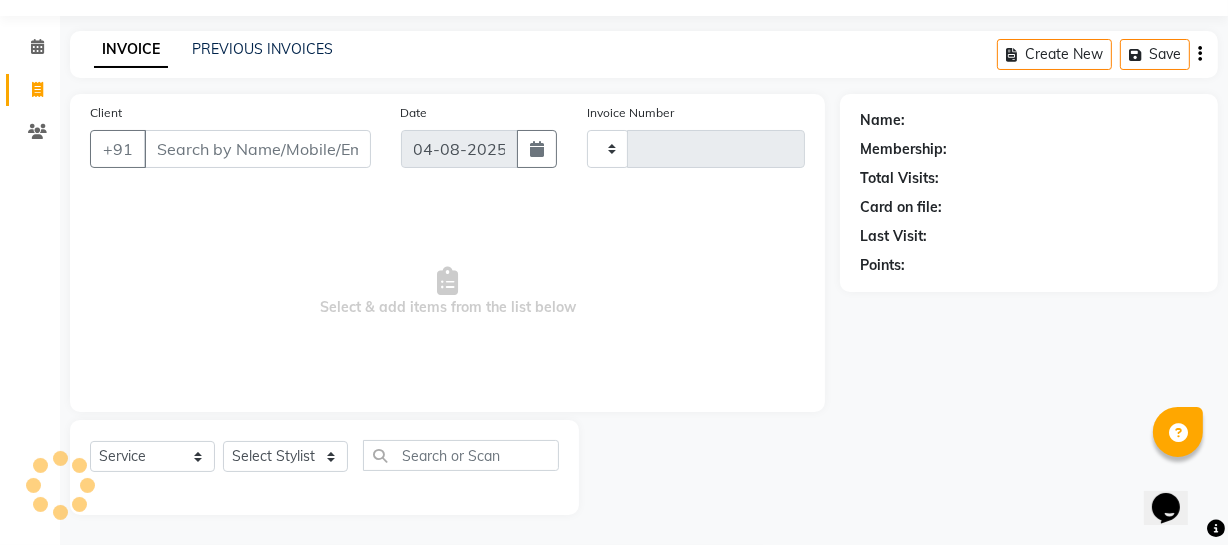 type on "3140" 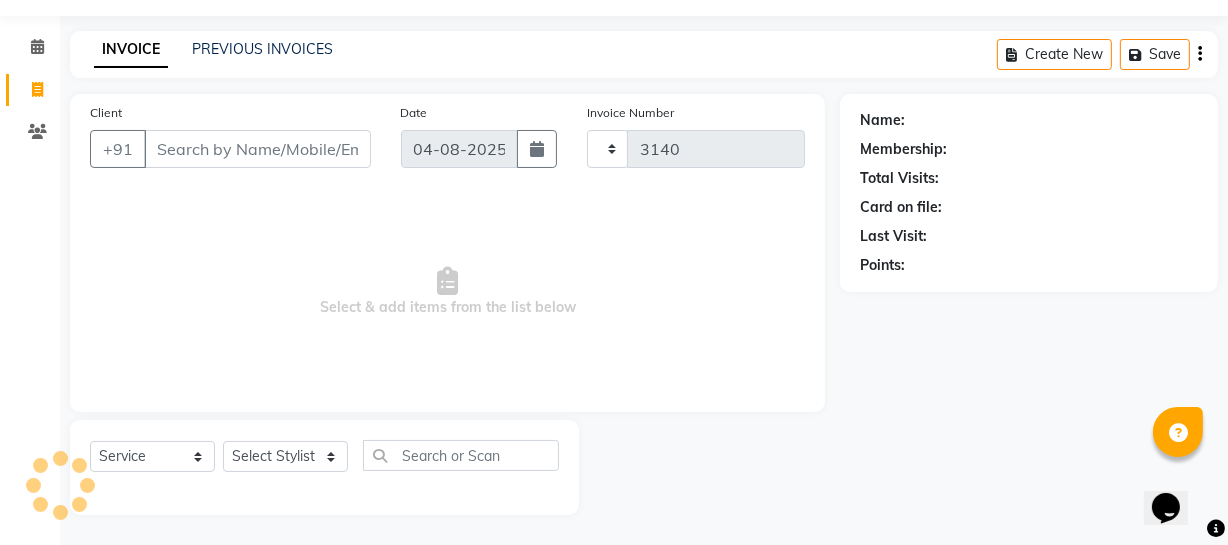 select on "735" 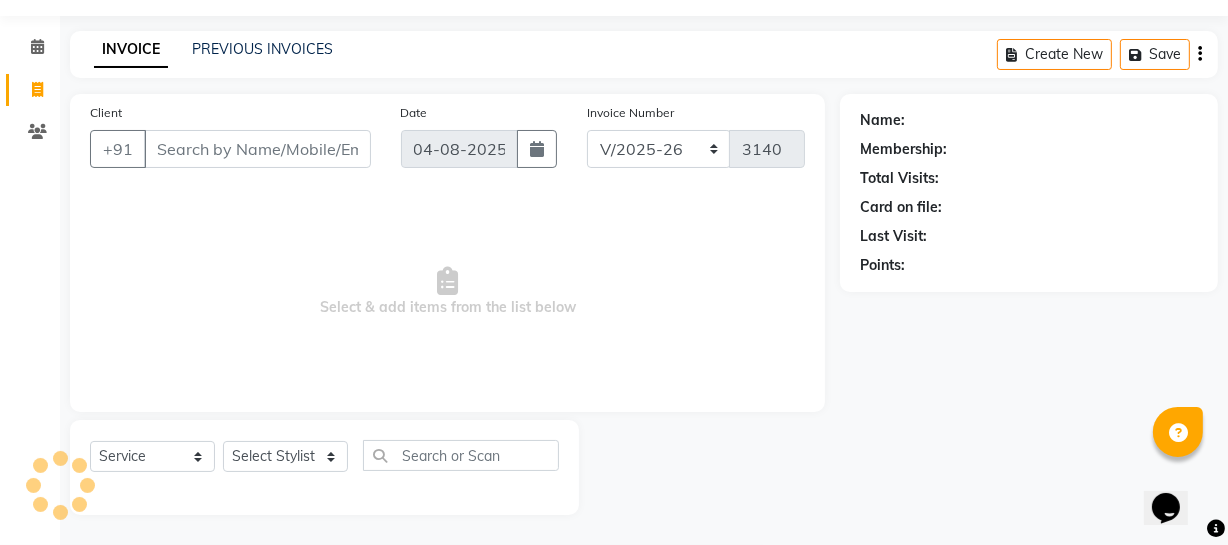 select on "membership" 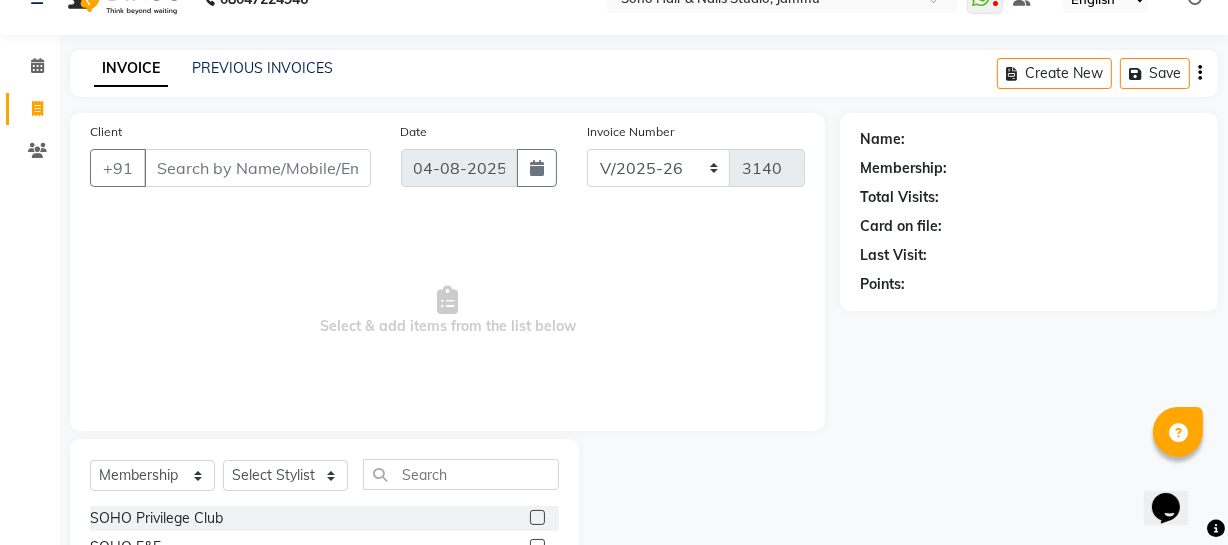 scroll, scrollTop: 16, scrollLeft: 0, axis: vertical 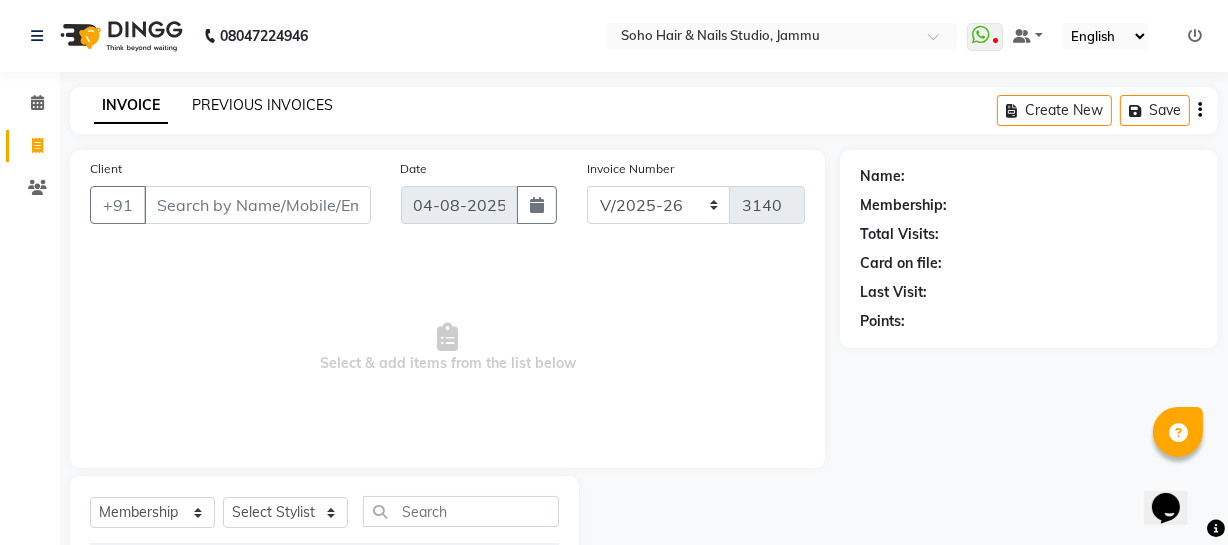 click on "PREVIOUS INVOICES" 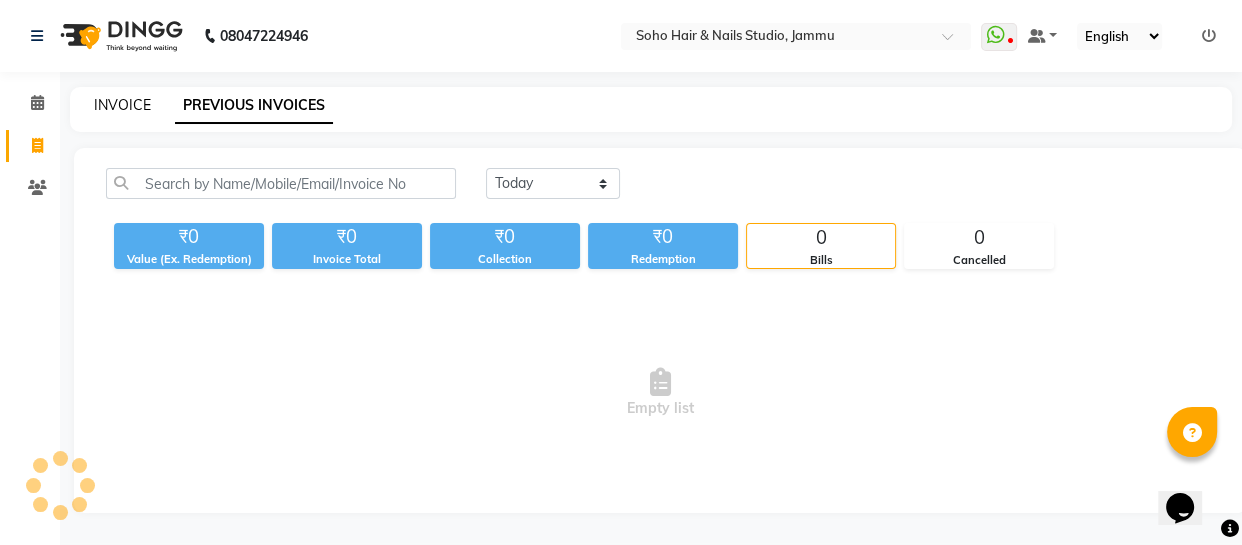 click on "INVOICE" 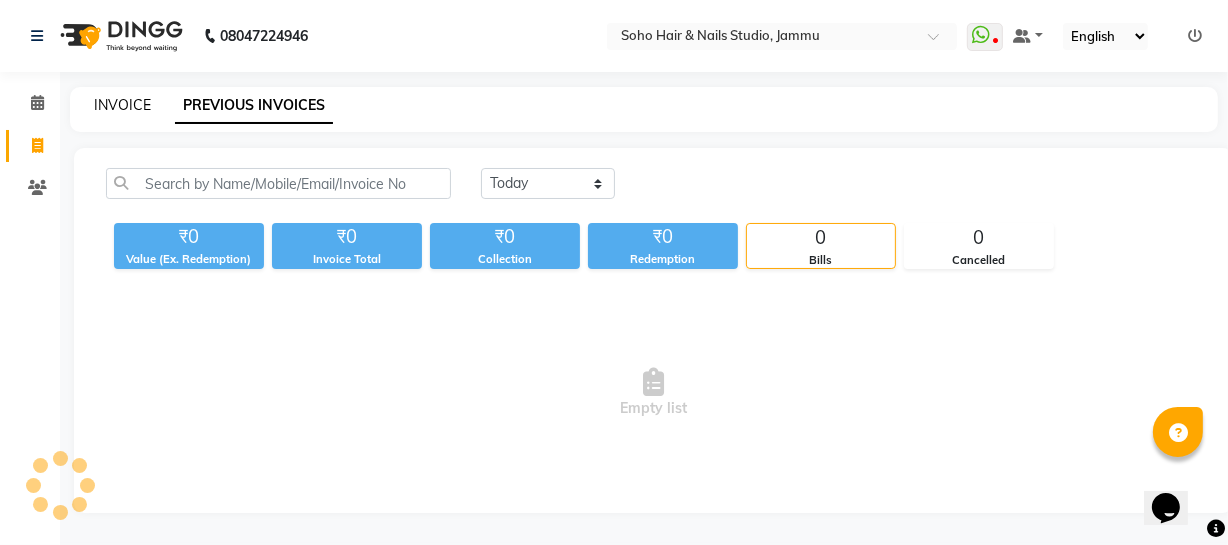select on "service" 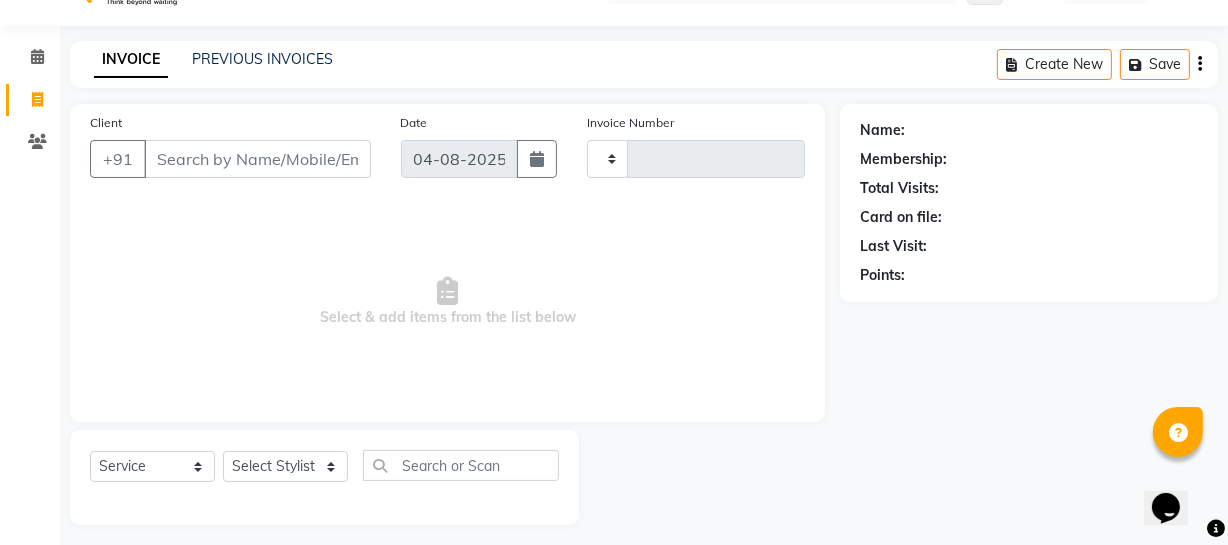 scroll, scrollTop: 57, scrollLeft: 0, axis: vertical 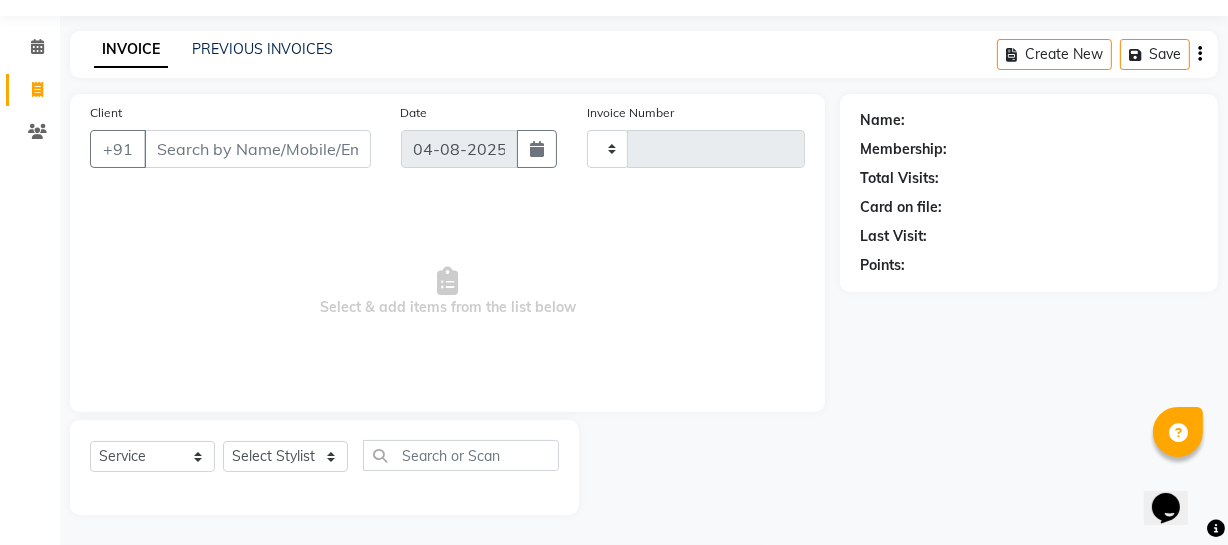 type on "3140" 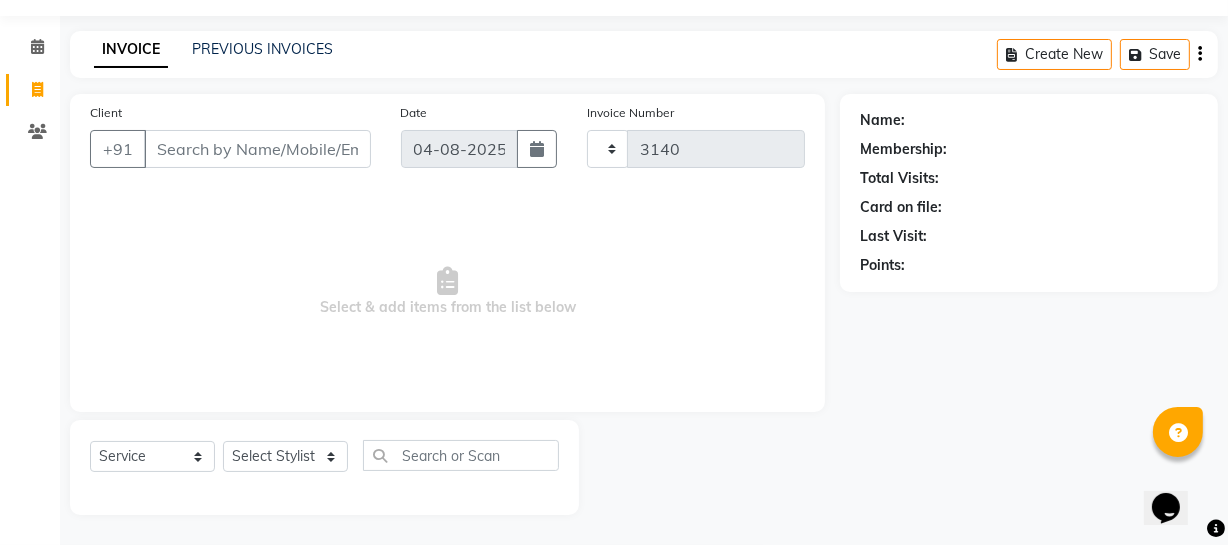 select on "735" 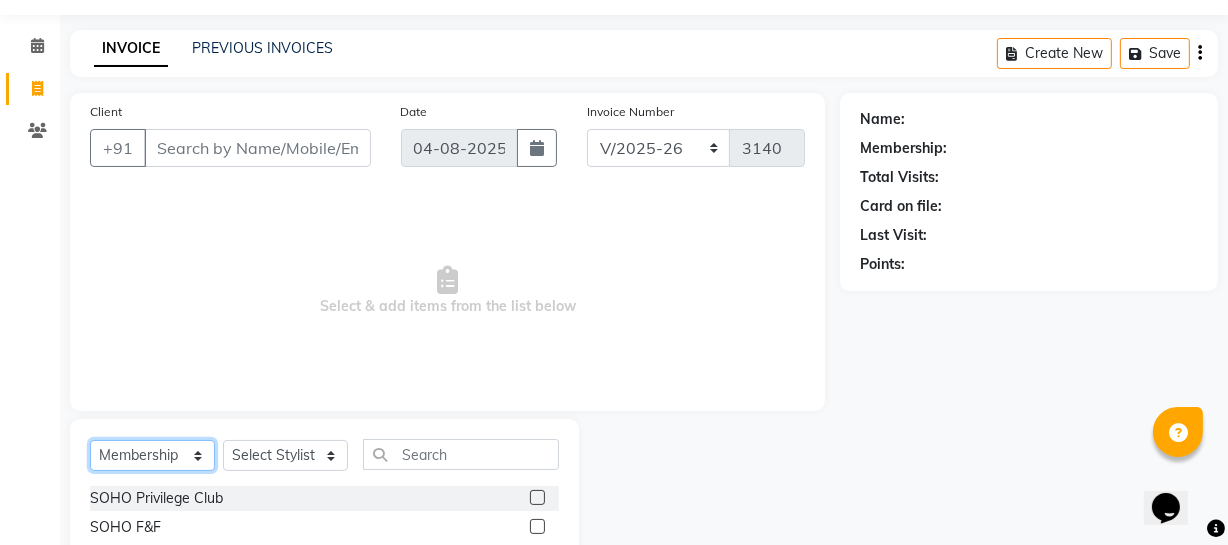 click on "Select  Service  Product  Membership  Package Voucher Prepaid Gift Card" 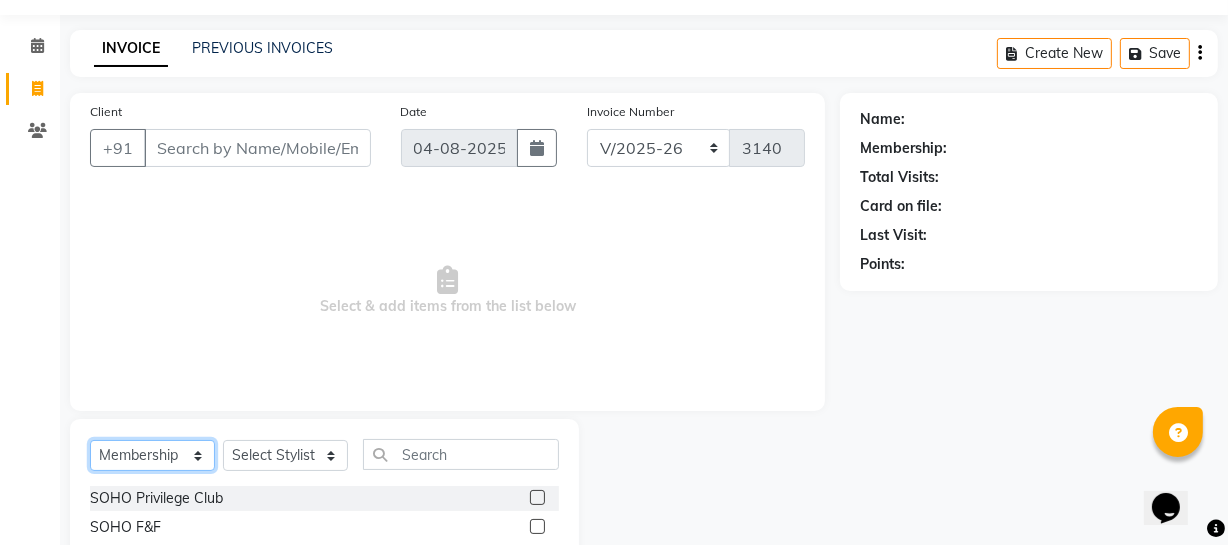 select on "service" 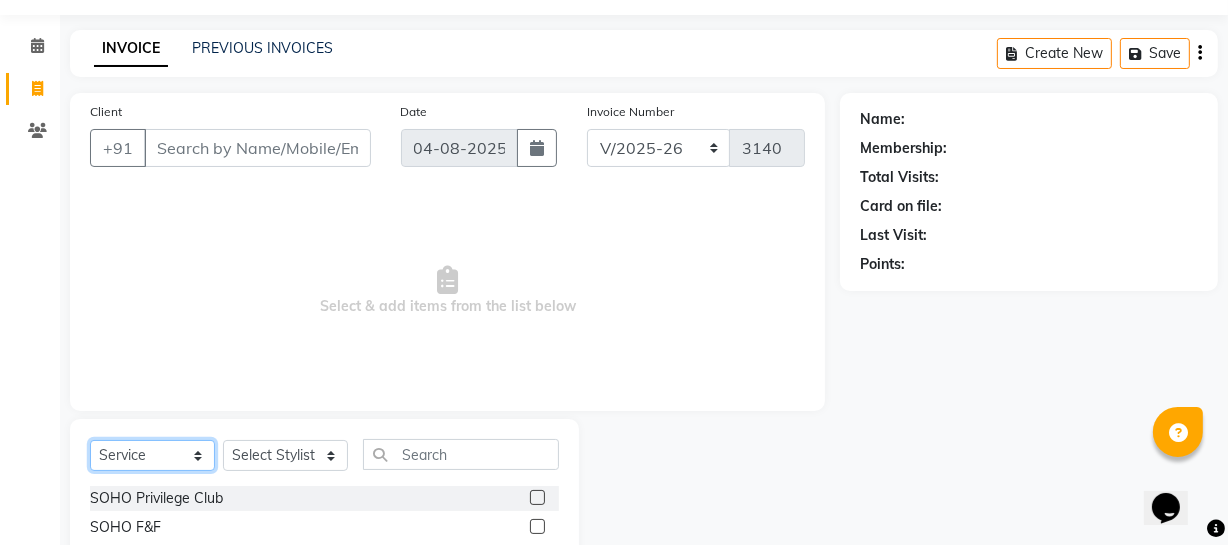 click on "Select  Service  Product  Membership  Package Voucher Prepaid Gift Card" 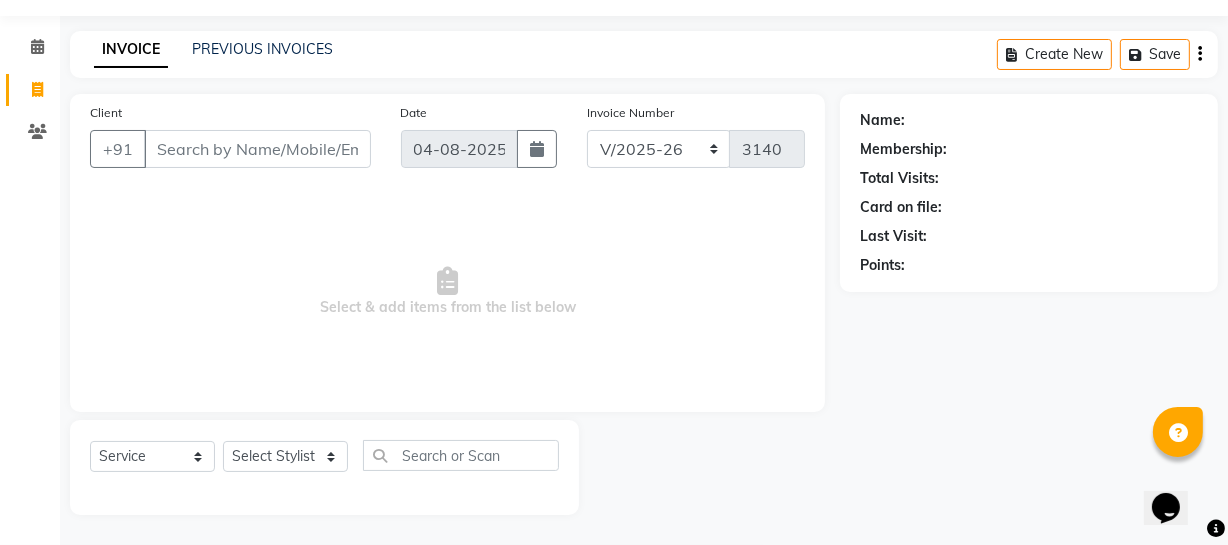 drag, startPoint x: 272, startPoint y: 427, endPoint x: 274, endPoint y: 439, distance: 12.165525 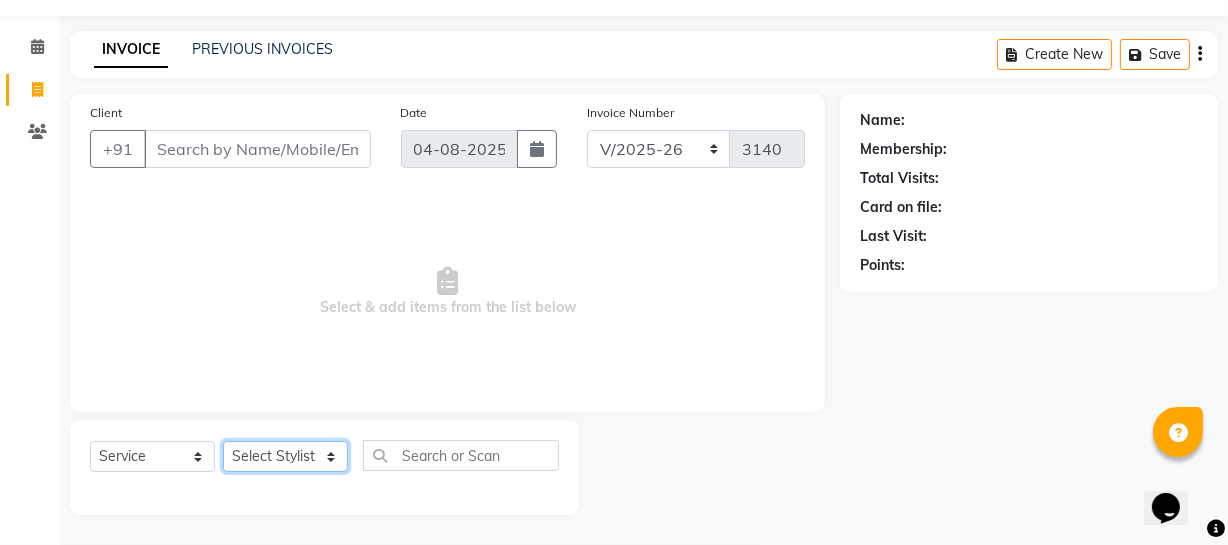 click on "Select Stylist Abhishek Kohli Adhamya Bamotra Amit Anita Kumari Arun Sain Avijit Das Bhabesh Dipanker  Harman Kevi  Komal Lakshya Dogra Meenakshi Jamwal Mitu Neha Nicky Nishant Swalia Nitin Reception Rose  Ruth Sahil sameer Sanjay Saurav pedi Saurav SAM Shameem Sharan Sorabh Salmani Vicky VISHAL DOGRA" 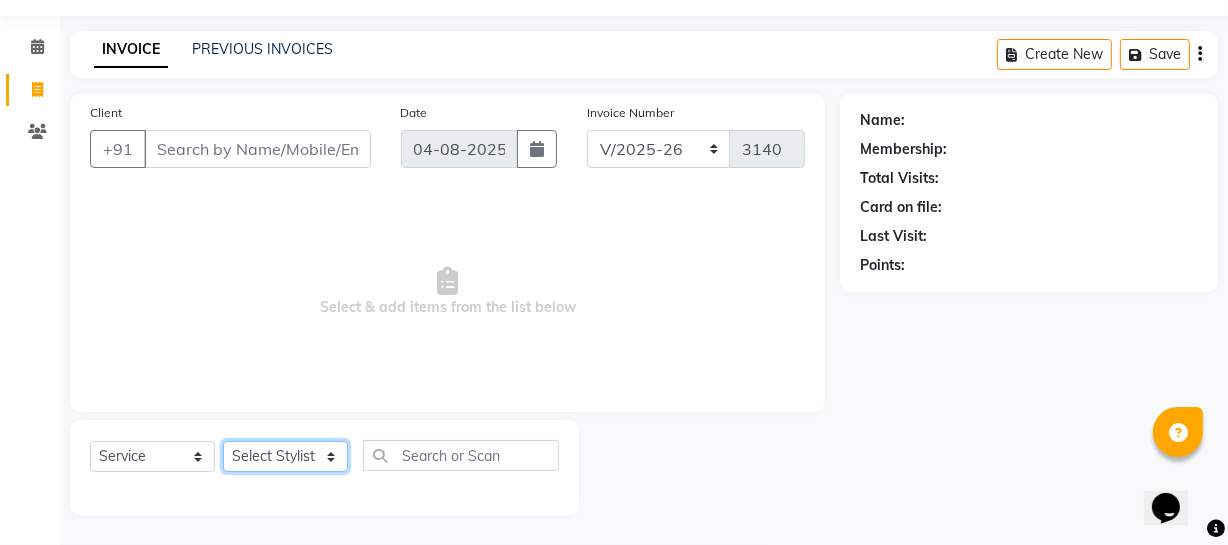 select on "30406" 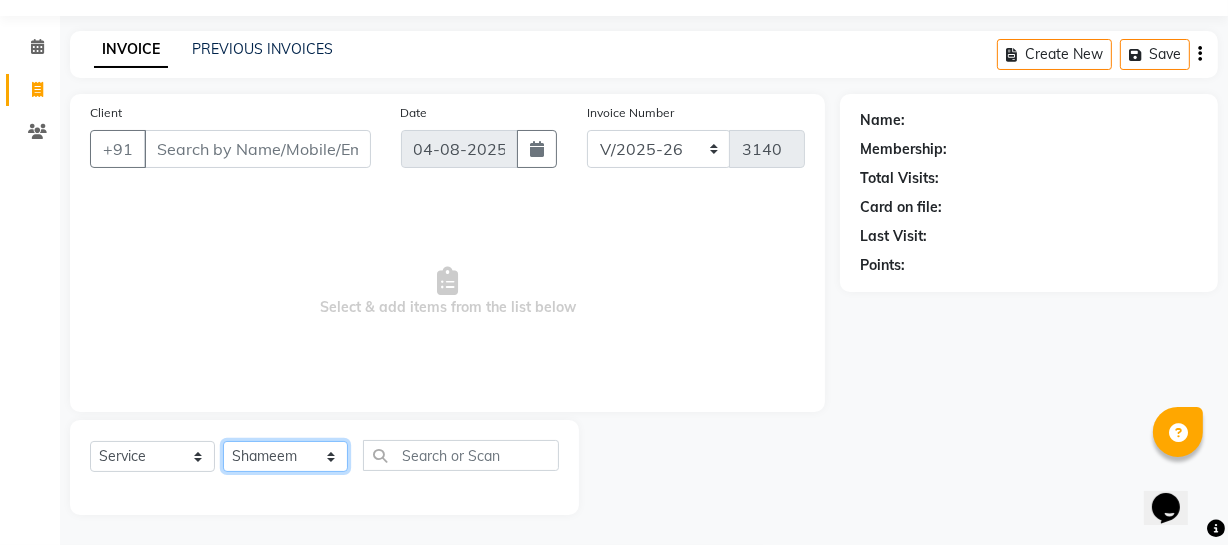click on "Select Stylist Abhishek Kohli Adhamya Bamotra Amit Anita Kumari Arun Sain Avijit Das Bhabesh Dipanker  Harman Kevi  Komal Lakshya Dogra Meenakshi Jamwal Mitu Neha Nicky Nishant Swalia Nitin Reception Rose  Ruth Sahil sameer Sanjay Saurav pedi Saurav SAM Shameem Sharan Sorabh Salmani Vicky VISHAL DOGRA" 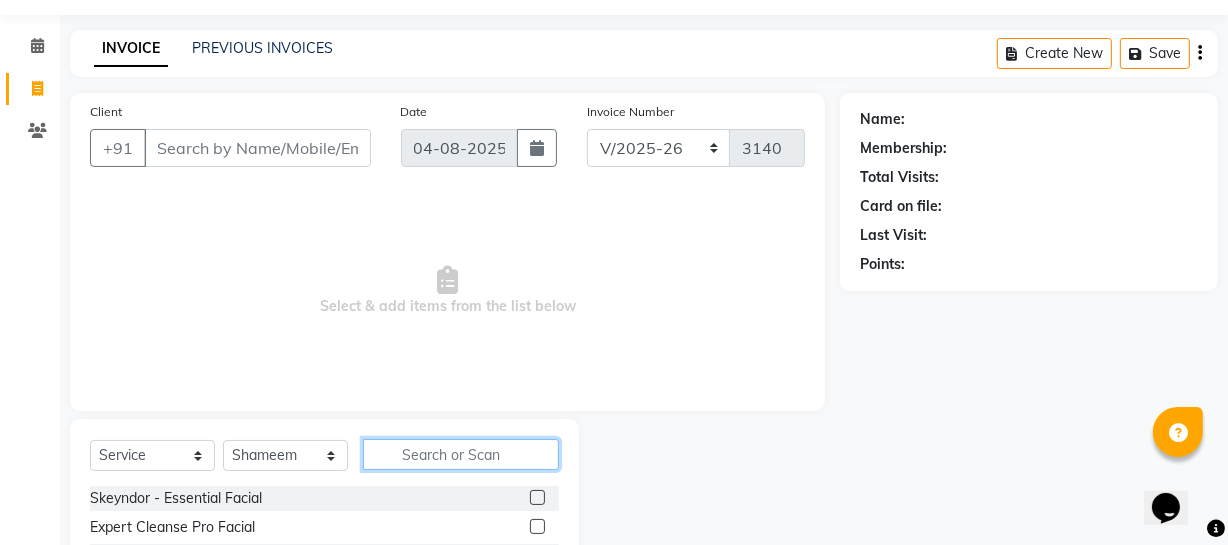 click 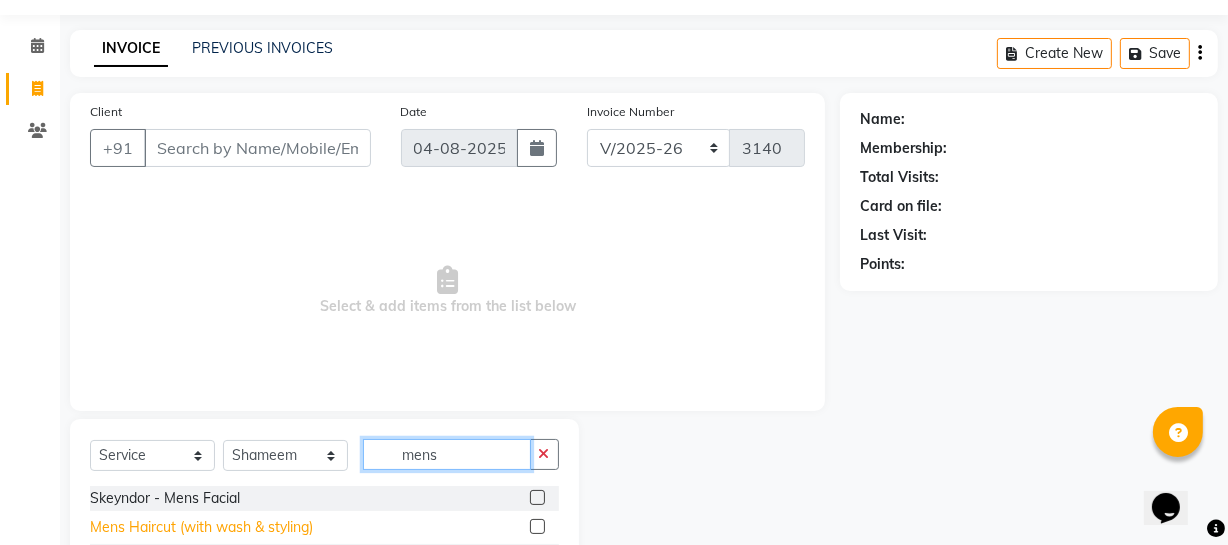 type on "mens" 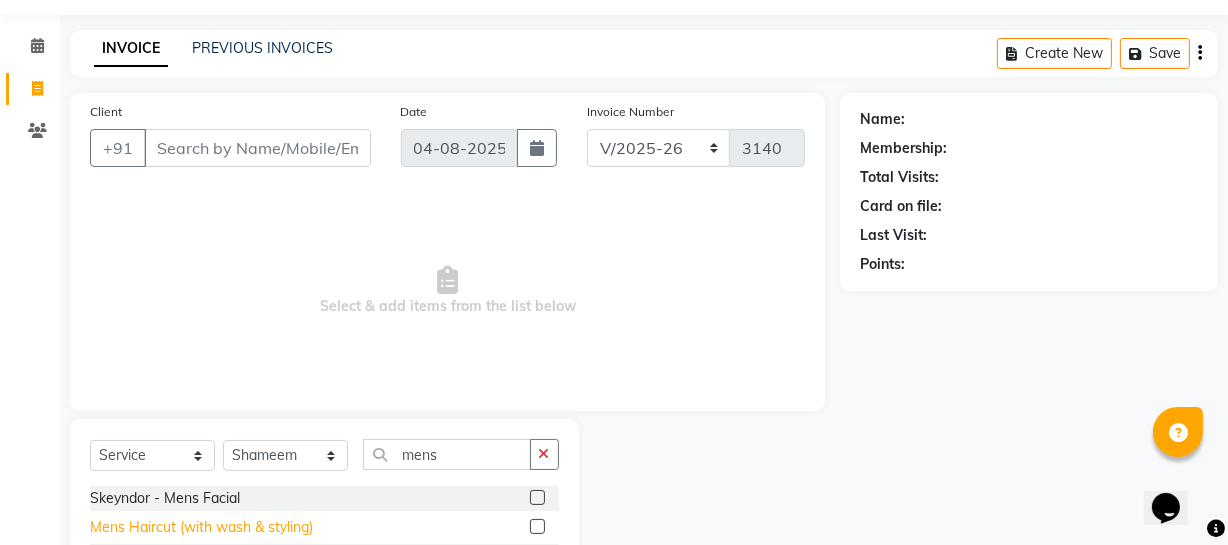 click on "Mens Haircut (with wash & styling)" 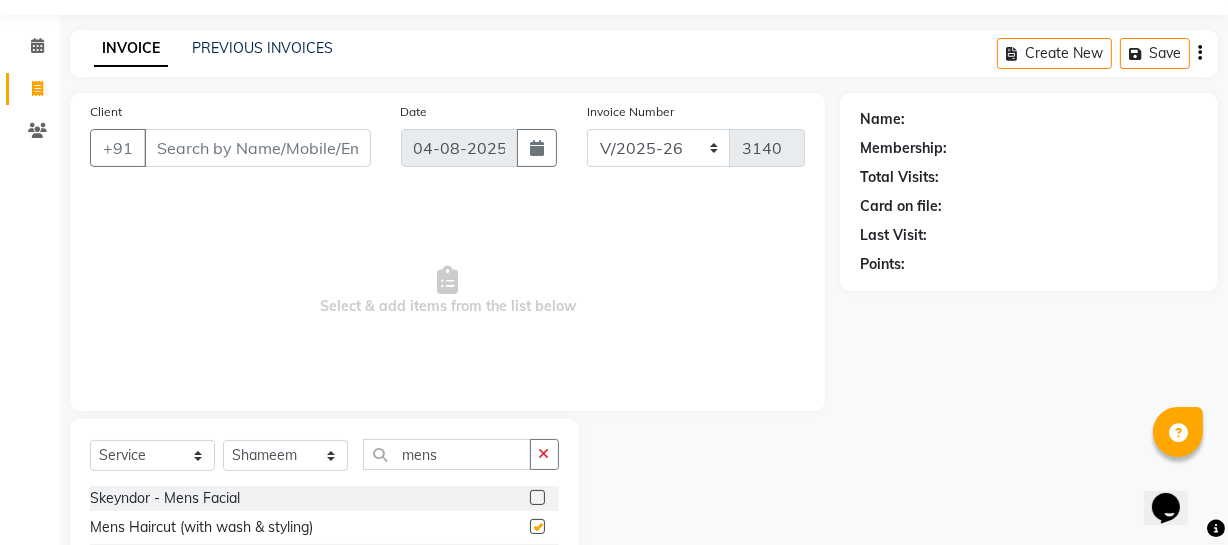 checkbox on "false" 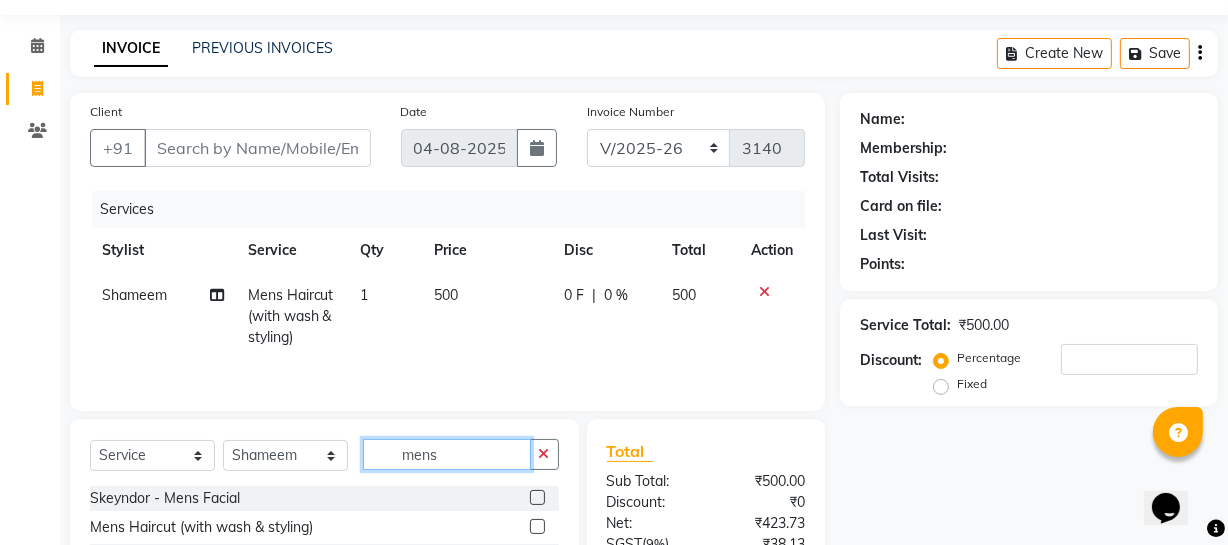 drag, startPoint x: 463, startPoint y: 447, endPoint x: 143, endPoint y: 473, distance: 321.0545 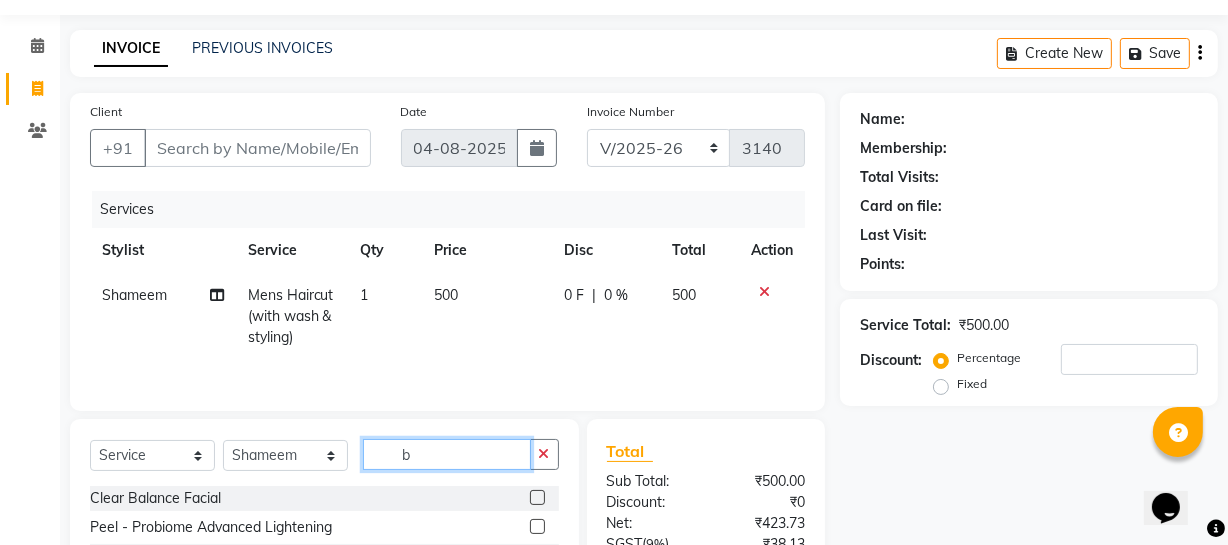 drag, startPoint x: 462, startPoint y: 466, endPoint x: 0, endPoint y: 406, distance: 465.87982 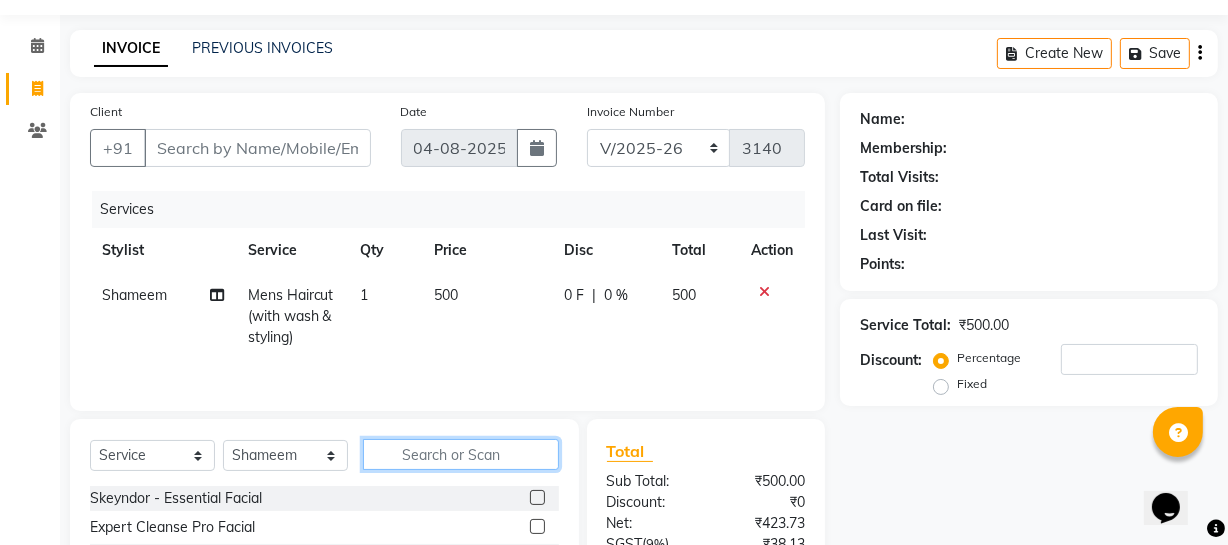 type 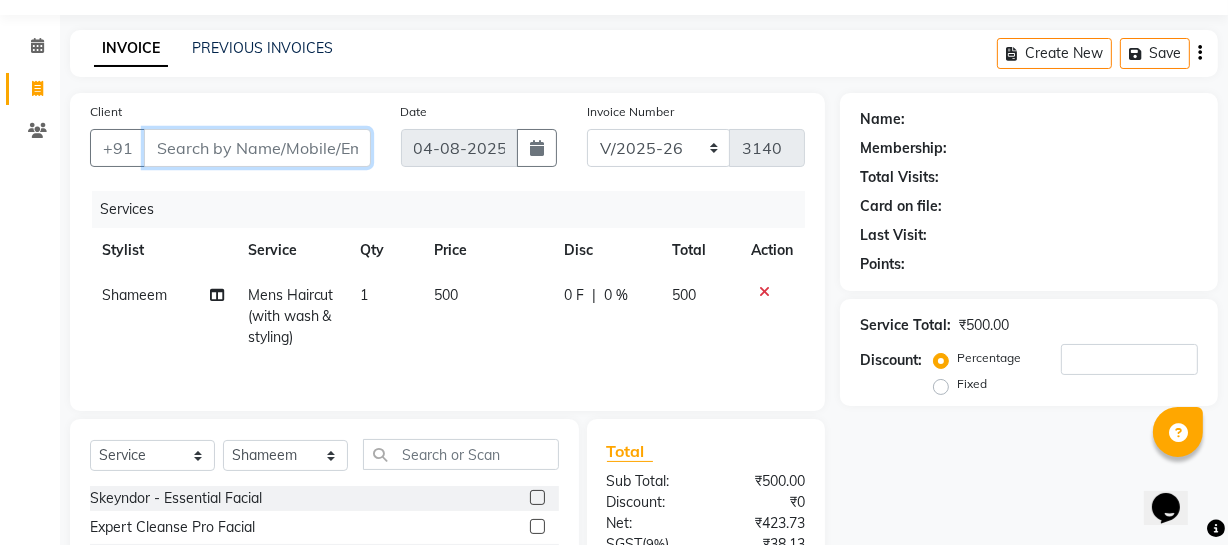 click on "Client" at bounding box center [257, 148] 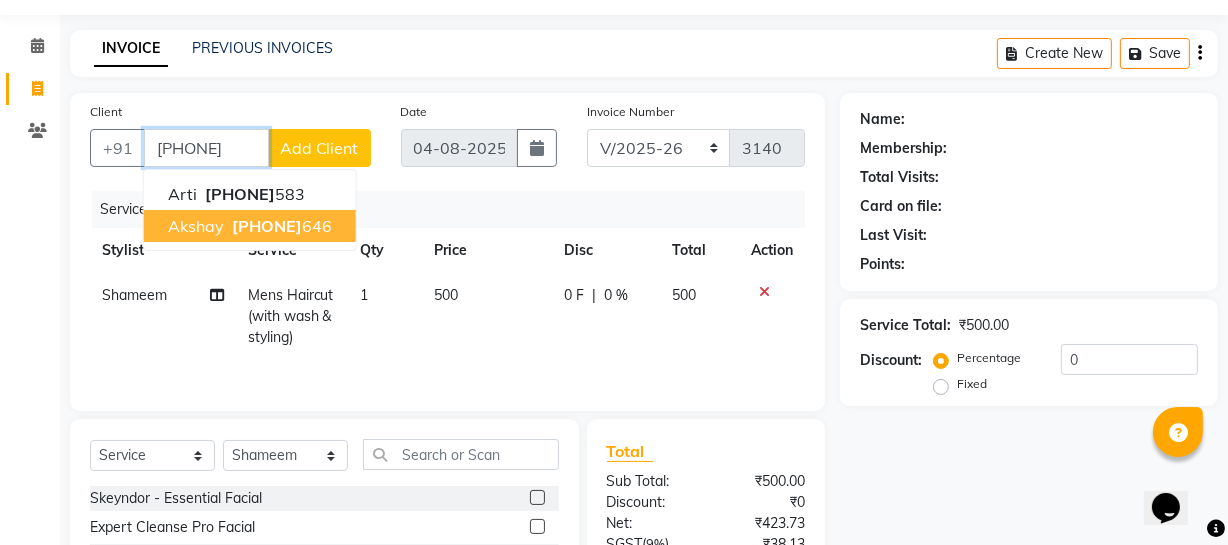click on "Akshay" at bounding box center (196, 226) 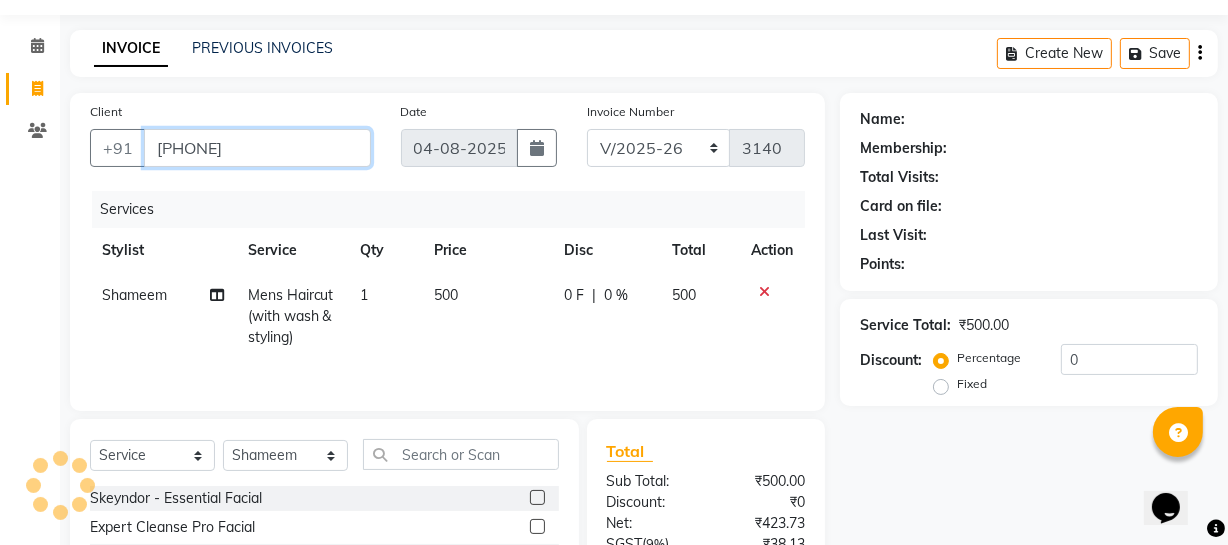 type on "9419648646" 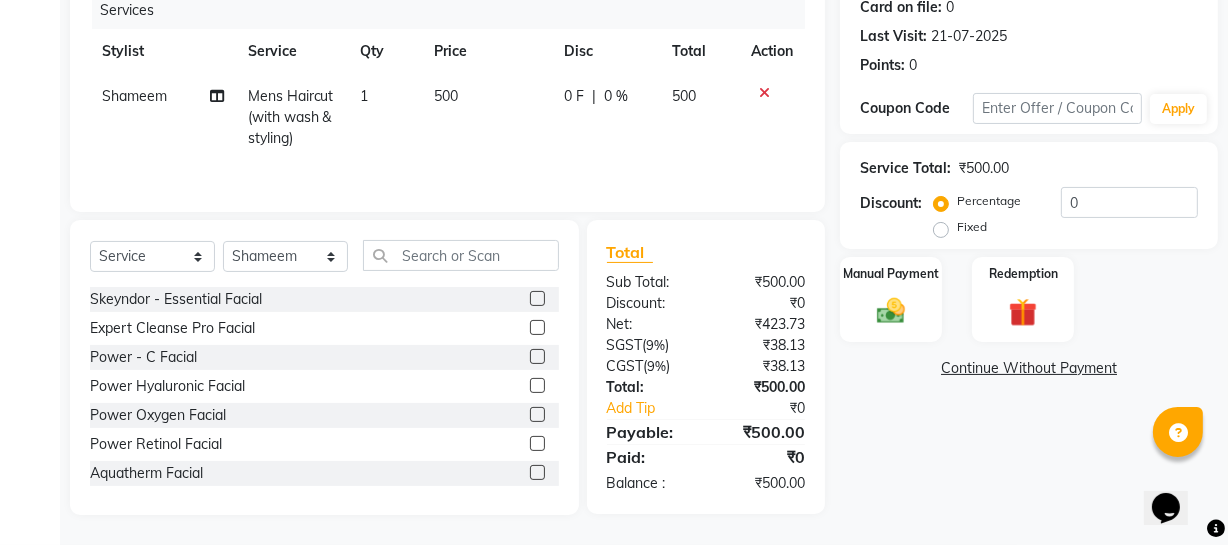 scroll, scrollTop: 257, scrollLeft: 0, axis: vertical 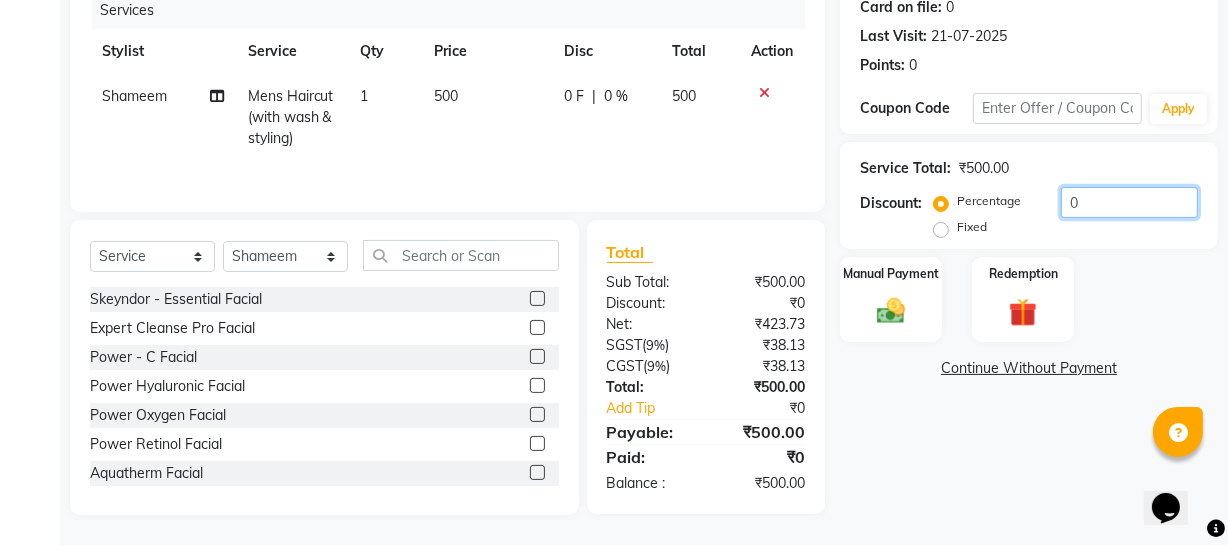 drag, startPoint x: 1124, startPoint y: 197, endPoint x: 540, endPoint y: 210, distance: 584.14465 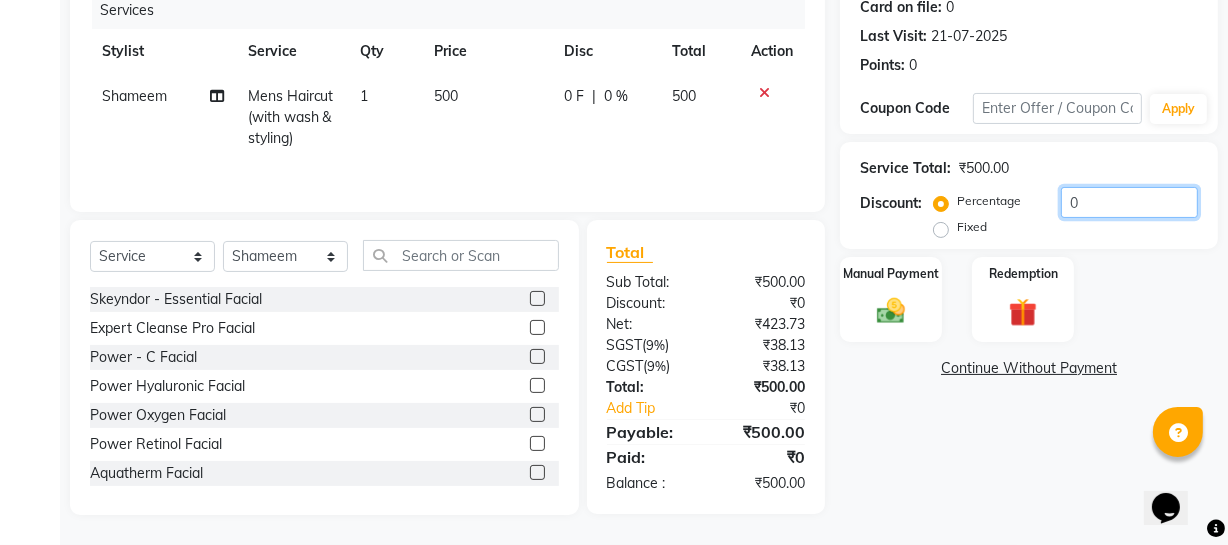 click on "Client +91 9419648646 Date 04-08-2025 Invoice Number Red/2025-26 V/2025 V/2025-26 3140 Services Stylist Service Qty Price Disc Total Action Shameem Mens Haircut (with wash & styling) 1 500 0 F | 0 % 500 Select  Service  Product  Membership  Package Voucher Prepaid Gift Card  Select Stylist Abhishek Kohli Adhamya Bamotra Amit Anita Kumari Arun Sain Avijit Das Bhabesh Dipanker  Harman Kevi  Komal Lakshya Dogra Meenakshi Jamwal Mitu Neha Nicky Nishant Swalia Nitin Reception Rose  Ruth Sahil sameer Sanjay Saurav pedi Saurav SAM Shameem Sharan Sorabh Salmani Vicky VISHAL DOGRA Skeyndor - Essential Facial  Expert Cleanse Pro Facial  Power - C Facial  Power Hyaluronic Facial  Power Oxygen Facial  Power Retinol Facial  Aquatherm Facial  Clear Balance Facial  Eternal Facial  Corrective Facial  Skeyndor - Mens Facial  Peel - Probiome Advanced Lightening  Peel - Probiome Illuminating   Peel - Probiome Hydra Soothing  Peel - Probiome Pore Polishing  Peel - Probiome Age Smoothing  Cleanup- SKD Essential Cleanup  Face Wax" 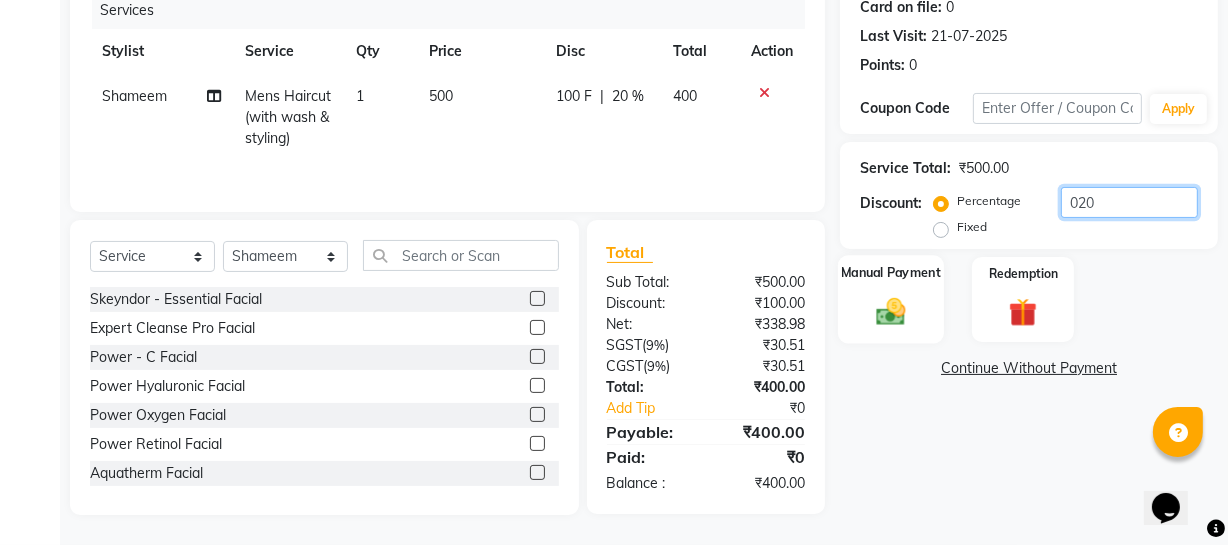 type on "020" 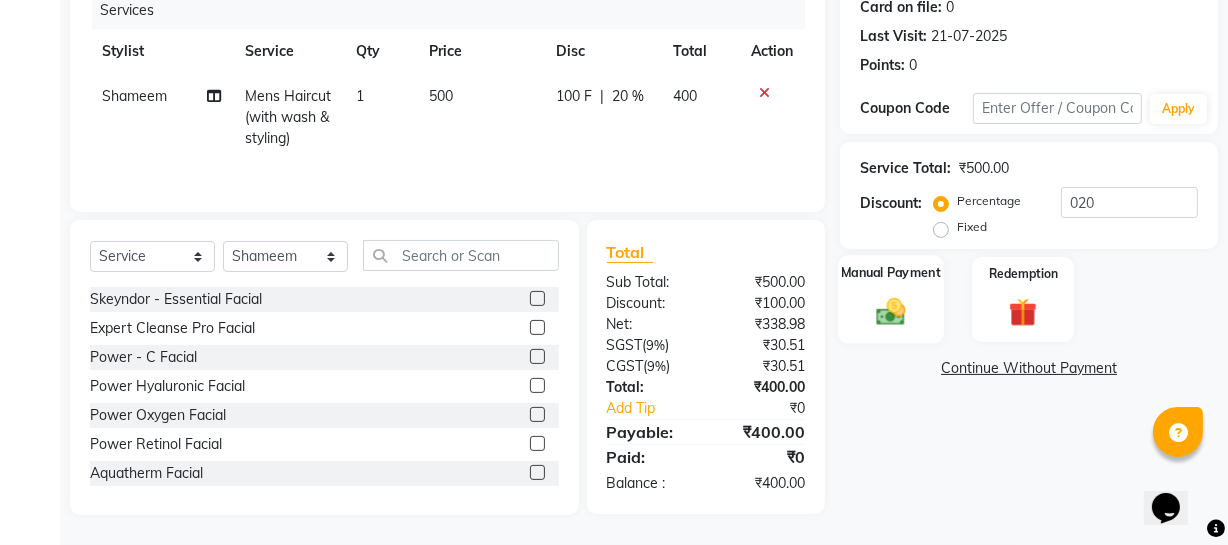 click 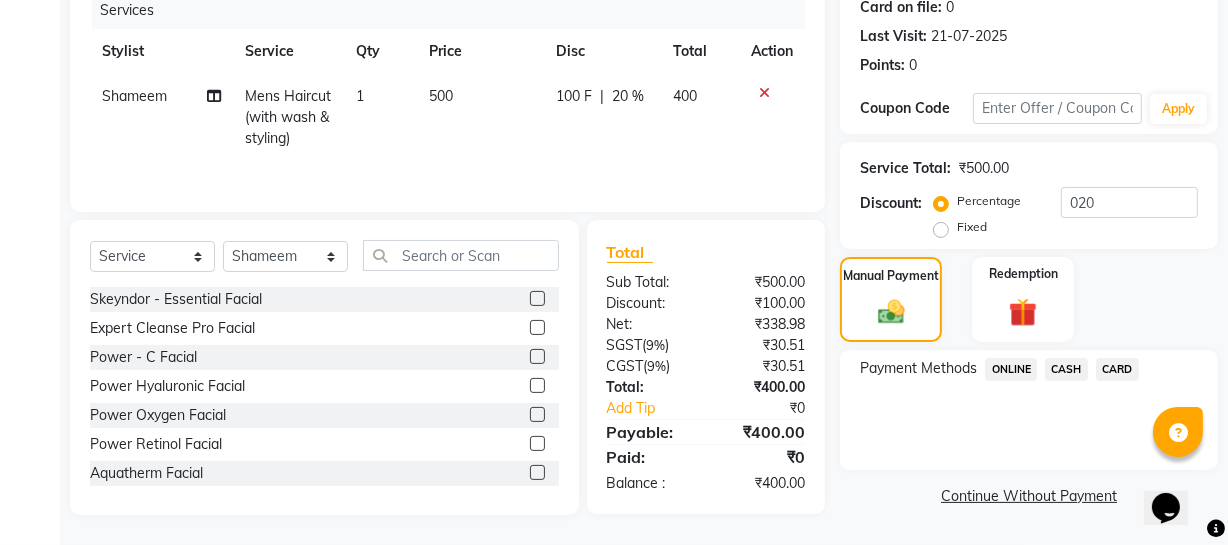 click on "CASH" 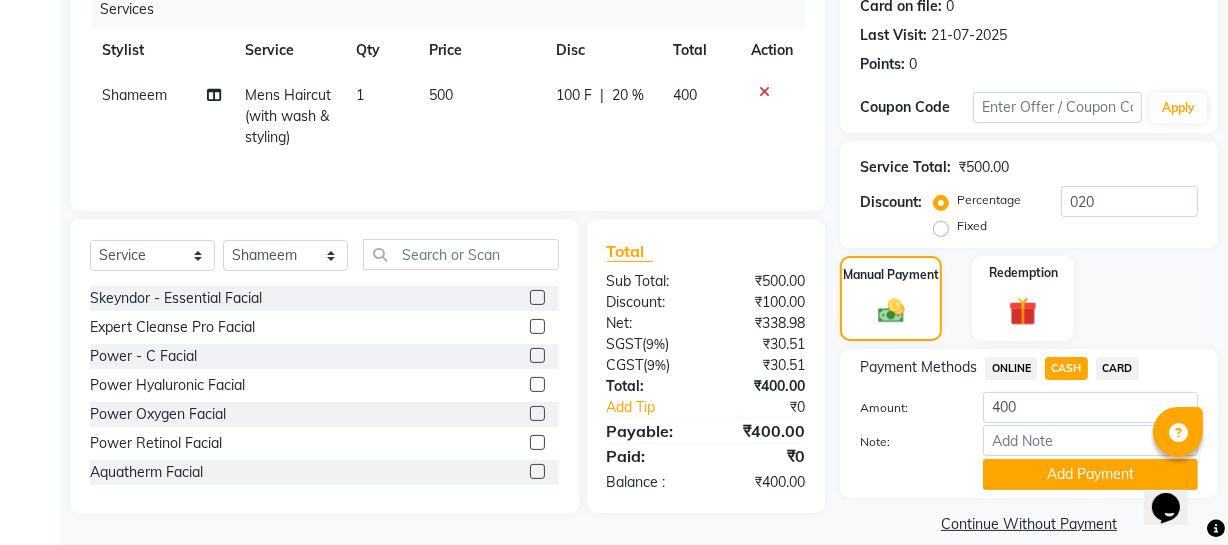 click on "Add Payment" 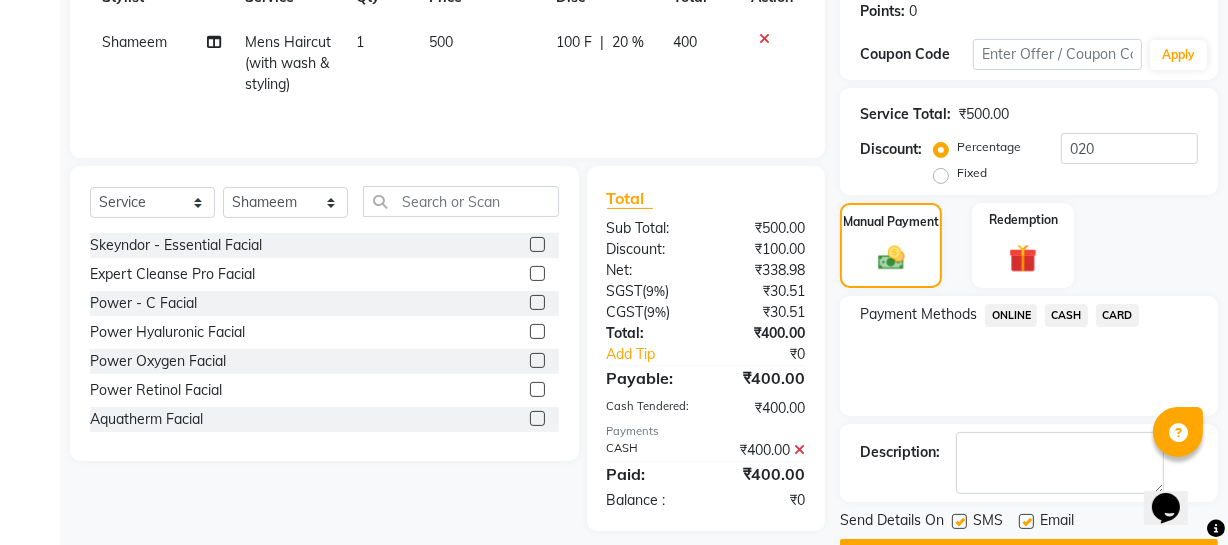 scroll, scrollTop: 364, scrollLeft: 0, axis: vertical 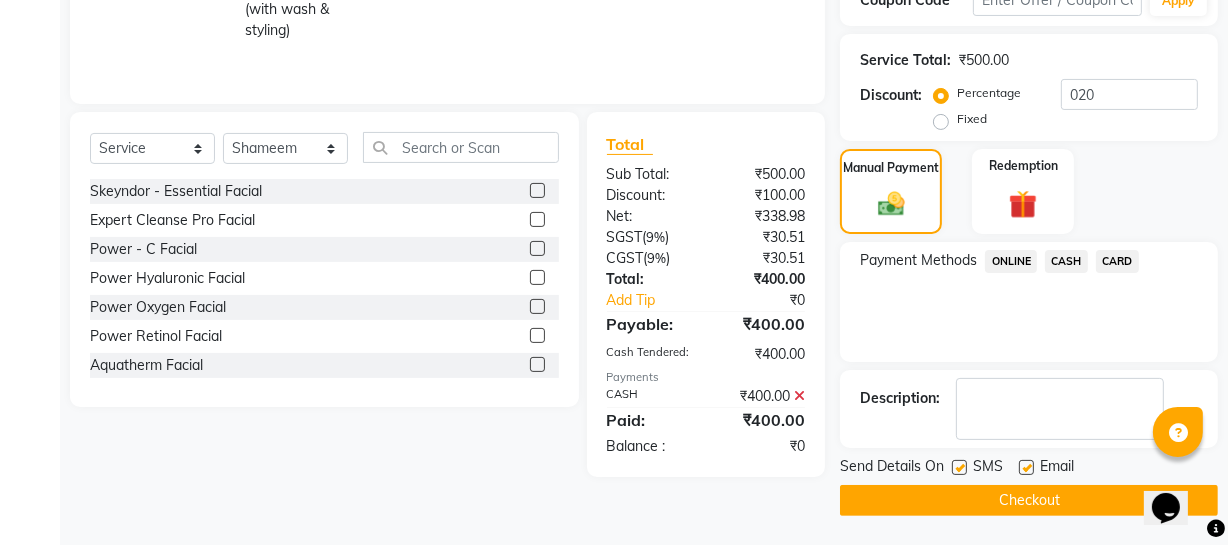 click on "Checkout" 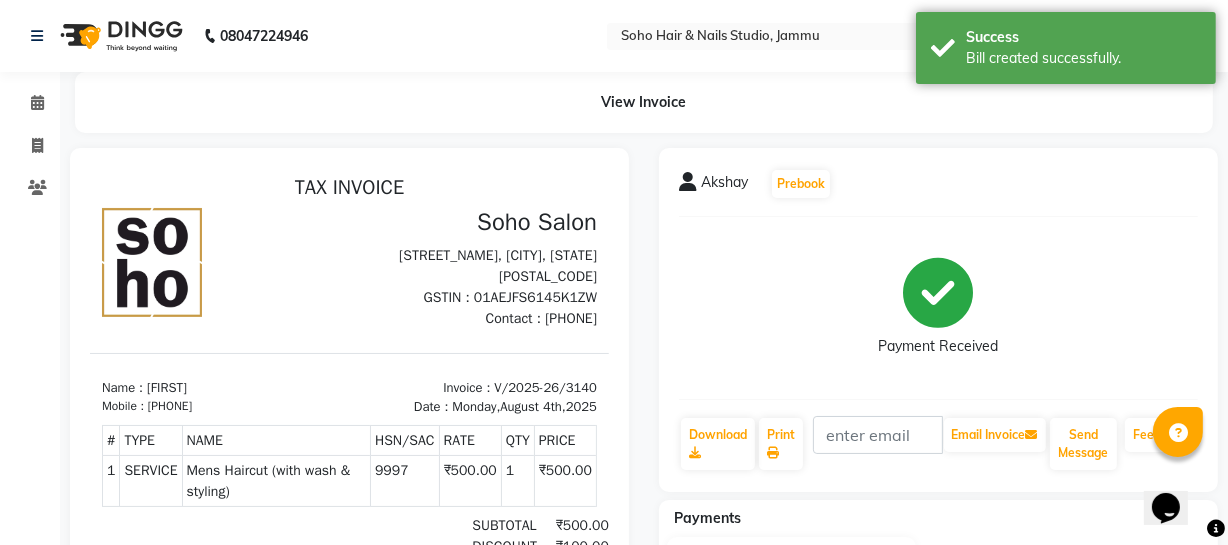 scroll, scrollTop: 0, scrollLeft: 0, axis: both 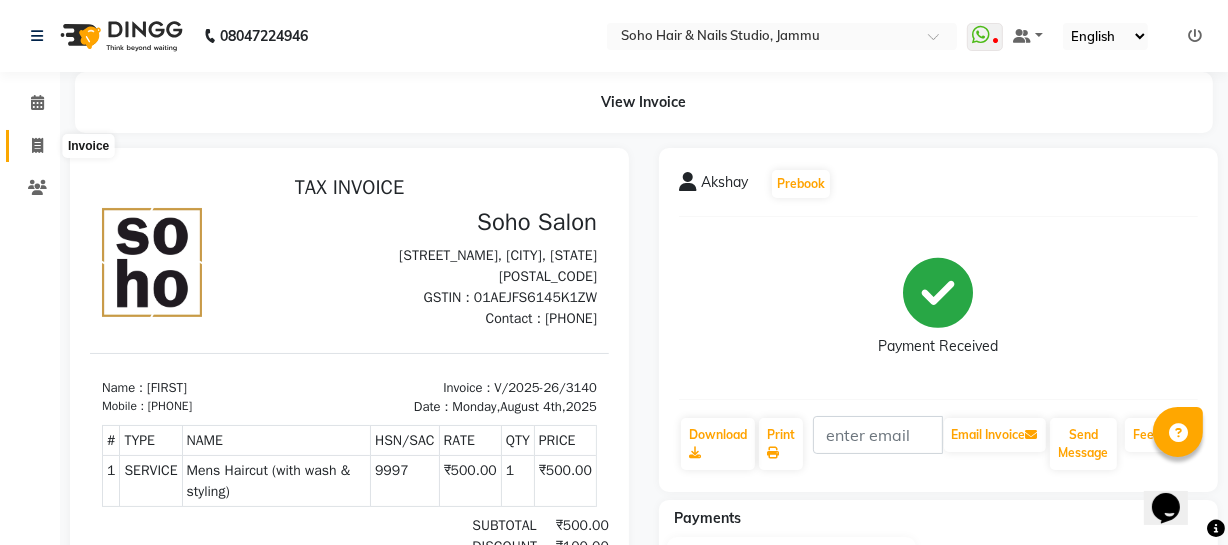 click 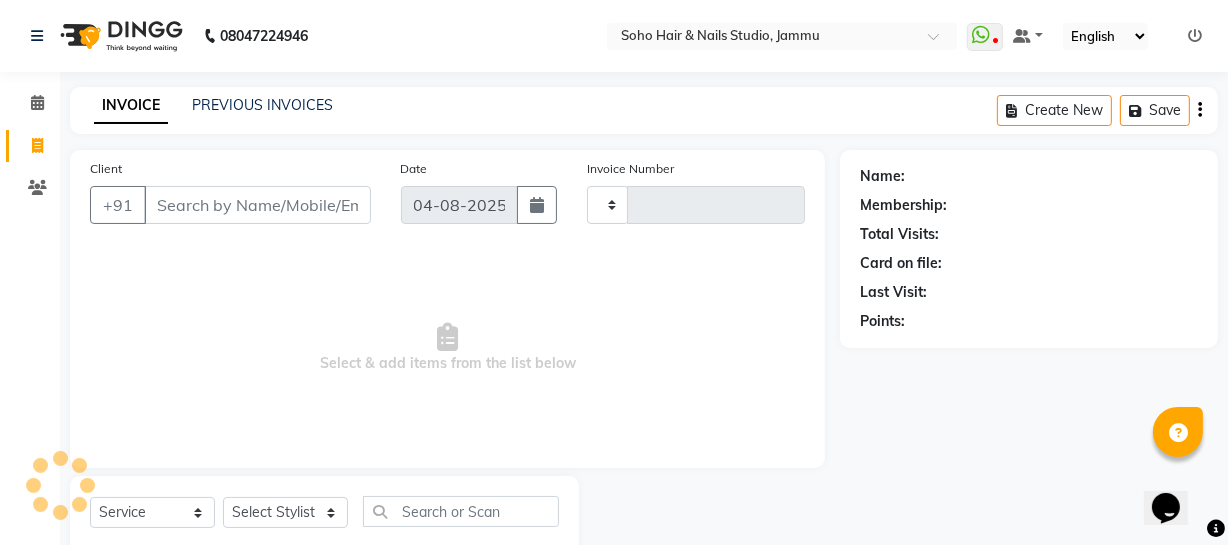 scroll, scrollTop: 57, scrollLeft: 0, axis: vertical 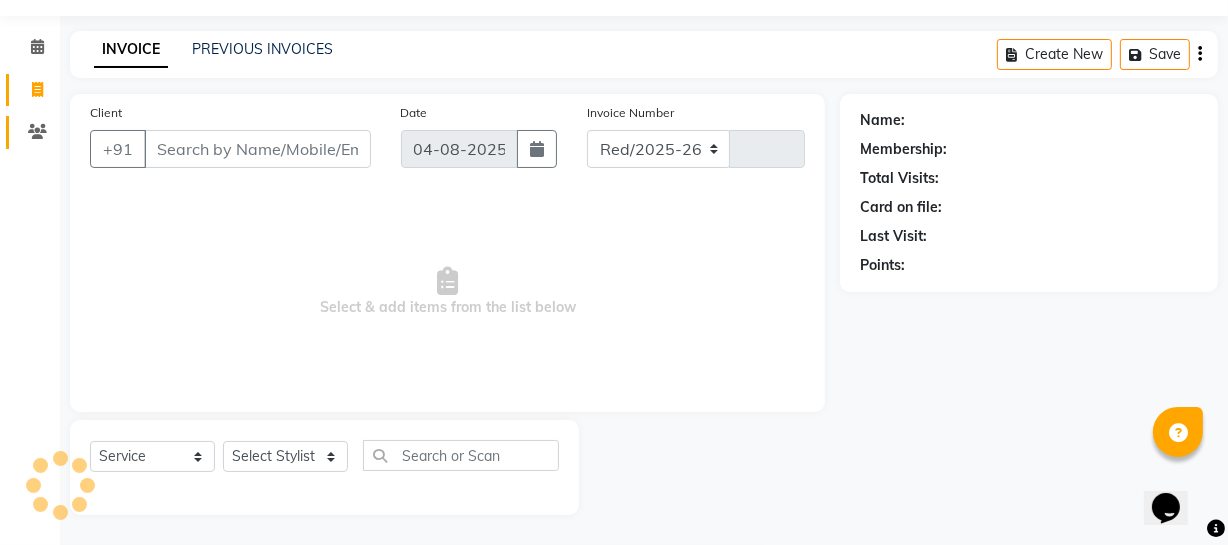 select on "735" 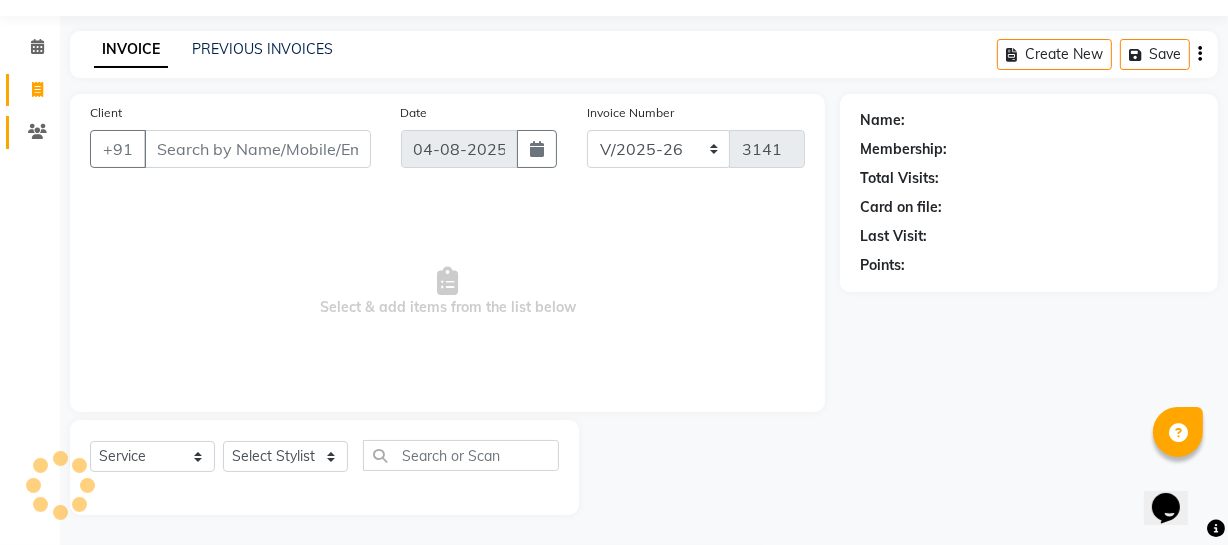 select on "membership" 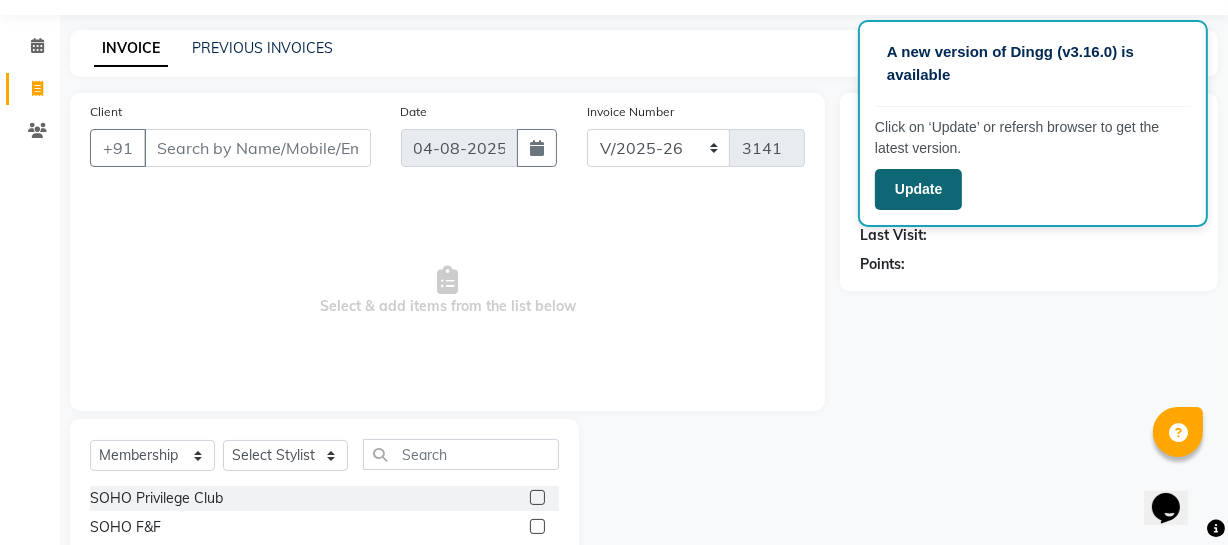 click on "Update" 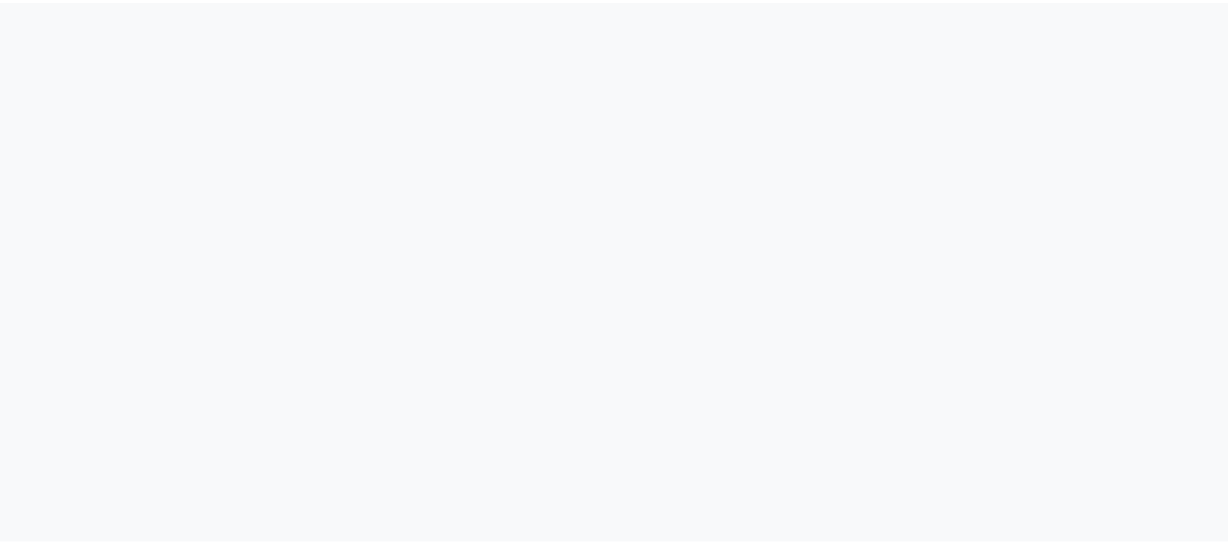 scroll, scrollTop: 0, scrollLeft: 0, axis: both 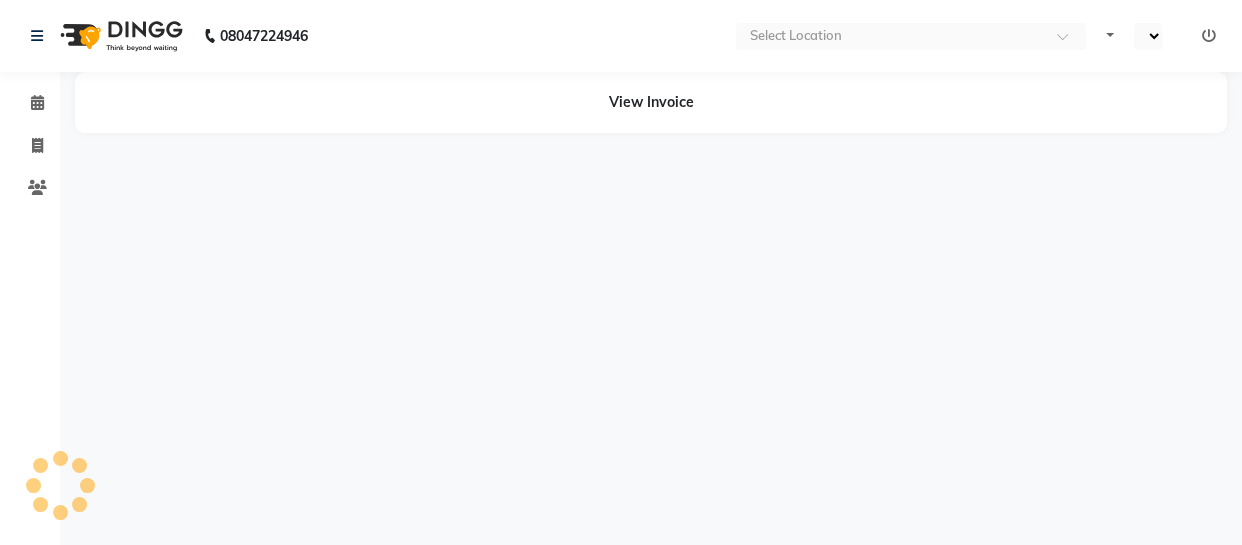 select on "en" 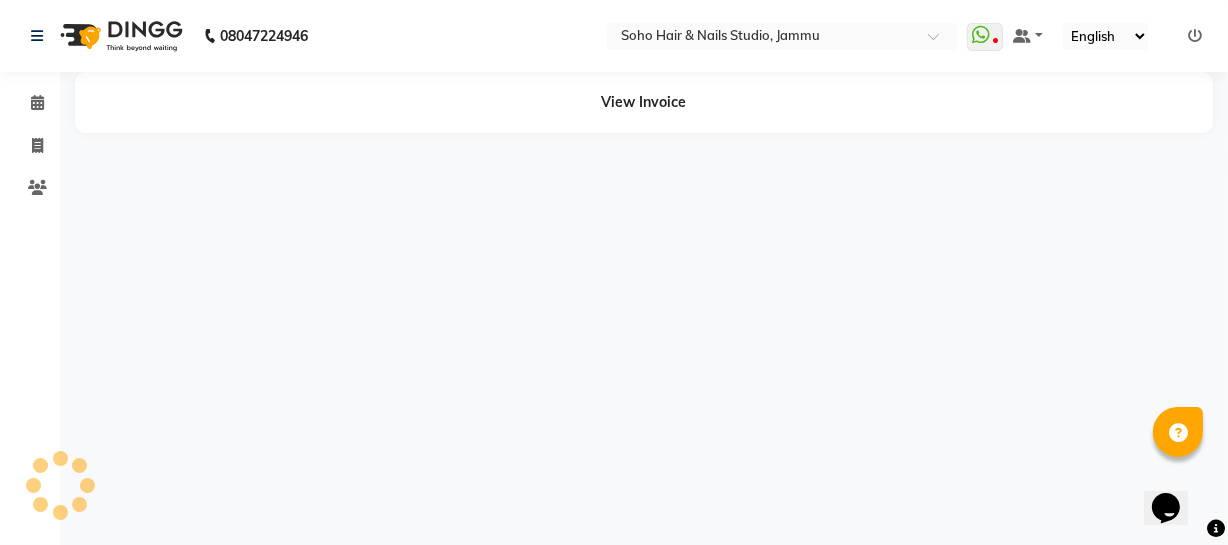 scroll, scrollTop: 0, scrollLeft: 0, axis: both 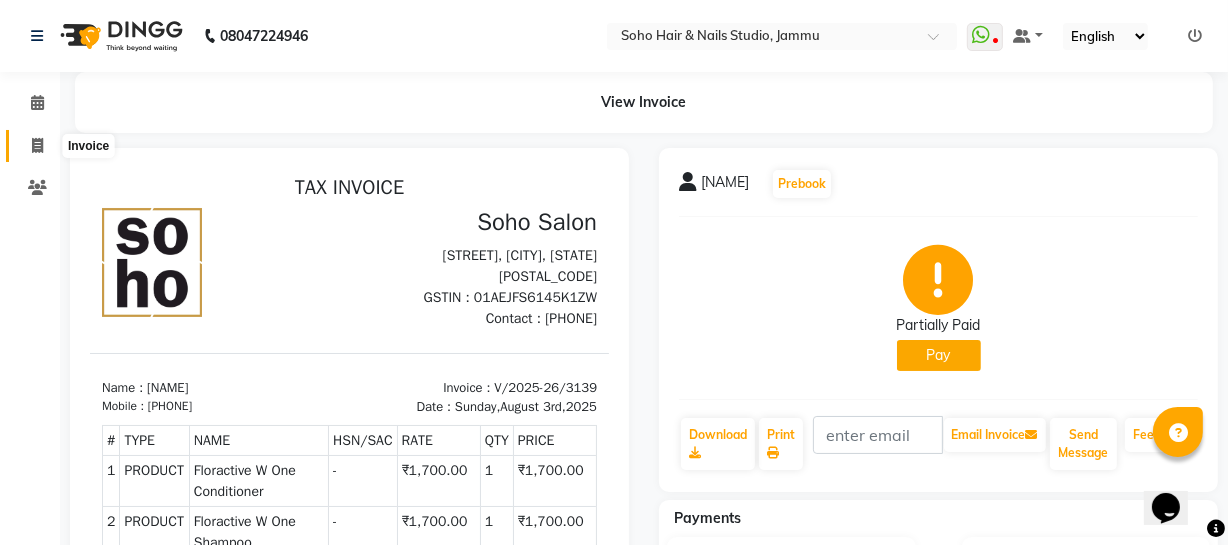 click 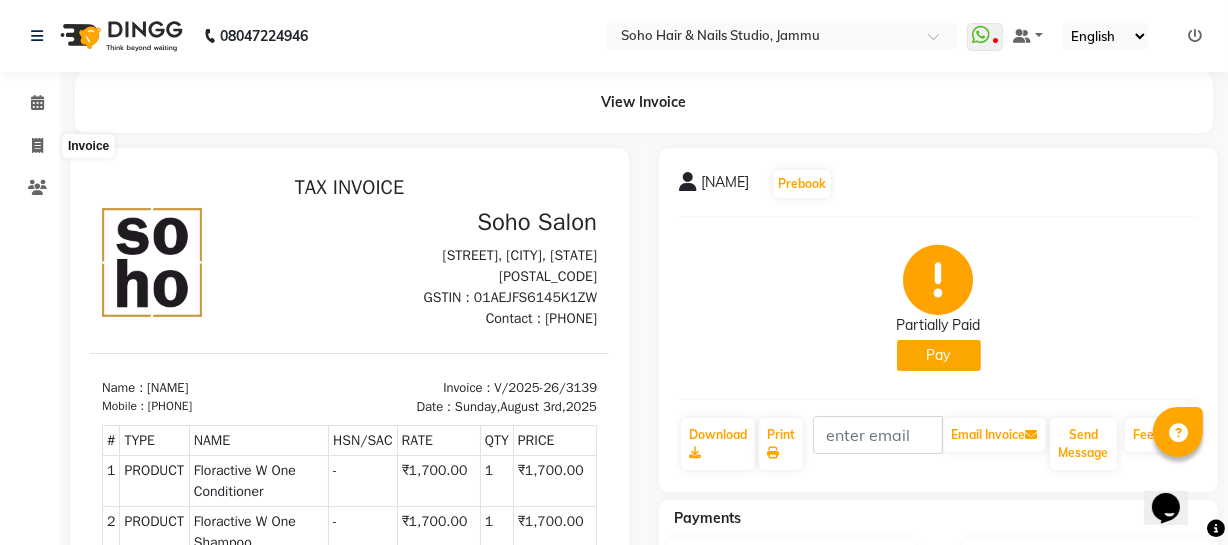 select on "service" 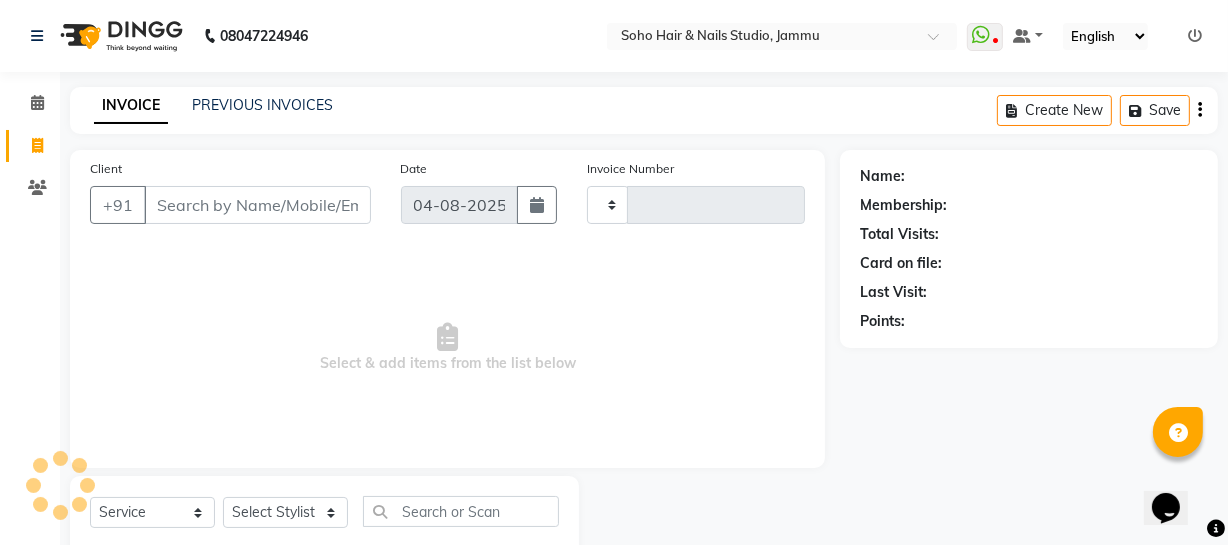 scroll, scrollTop: 16, scrollLeft: 0, axis: vertical 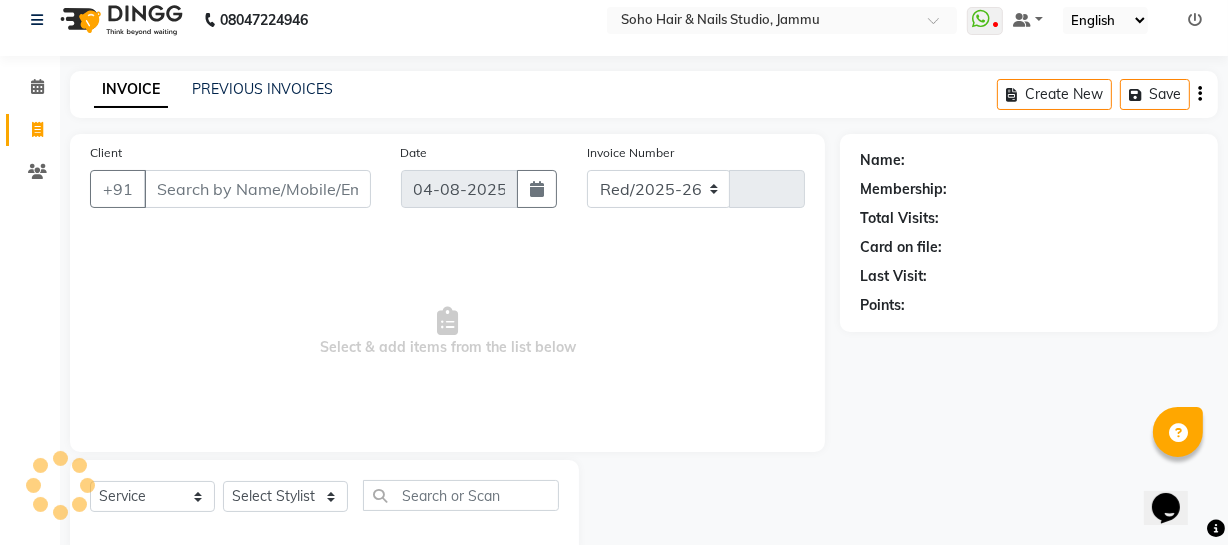 select on "735" 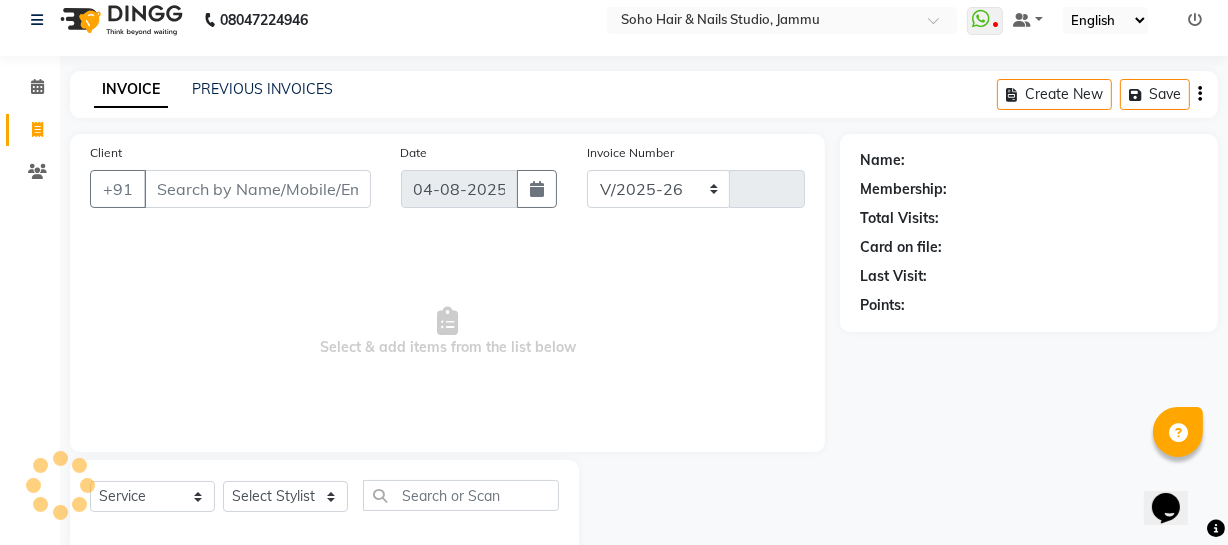 type on "3140" 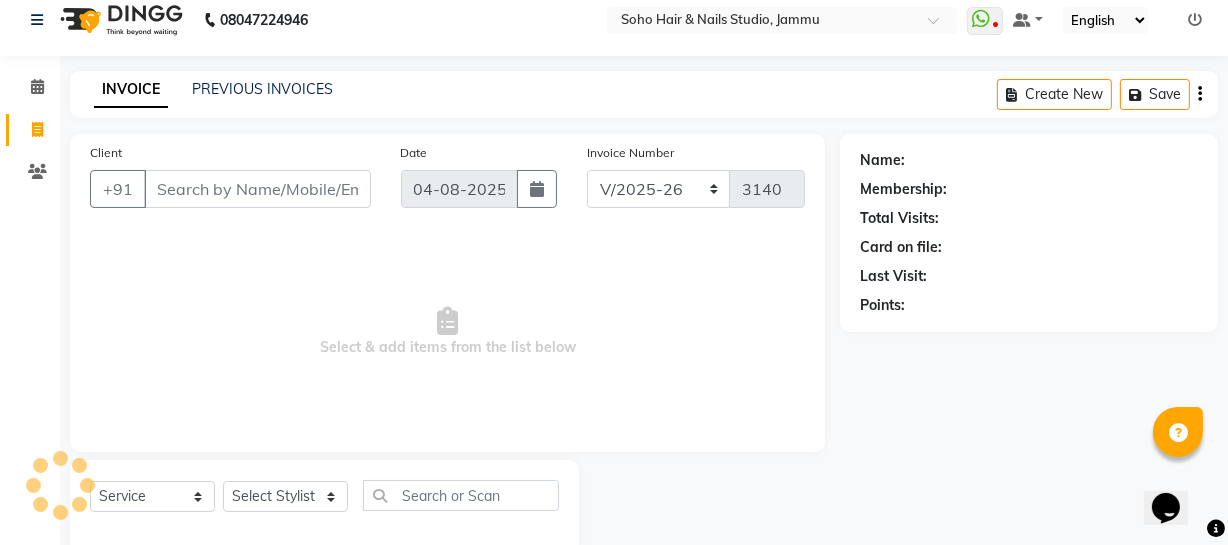 select on "membership" 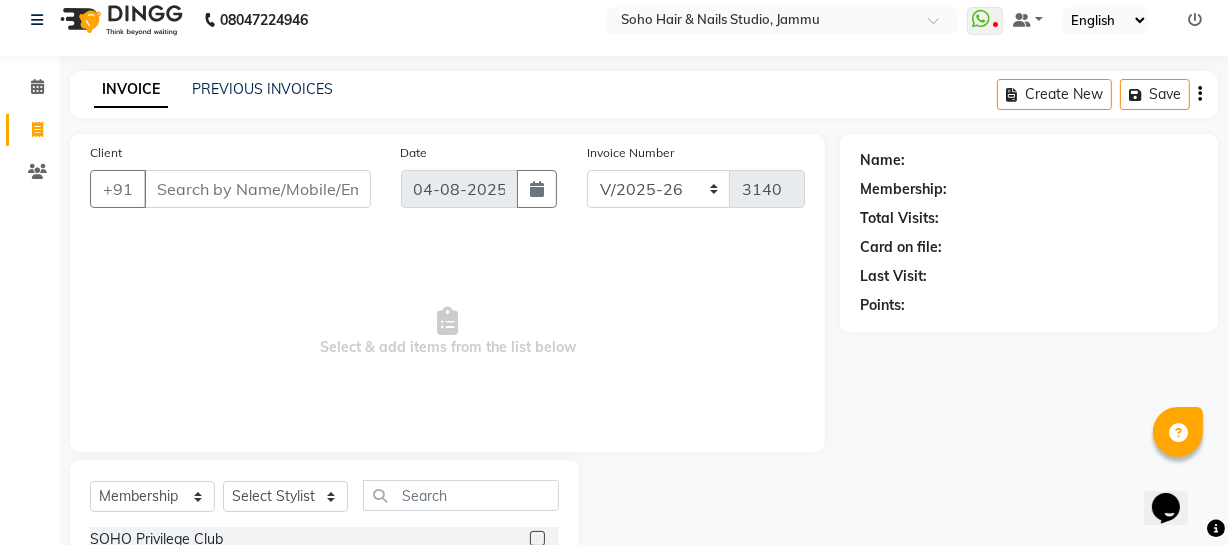 scroll, scrollTop: 57, scrollLeft: 0, axis: vertical 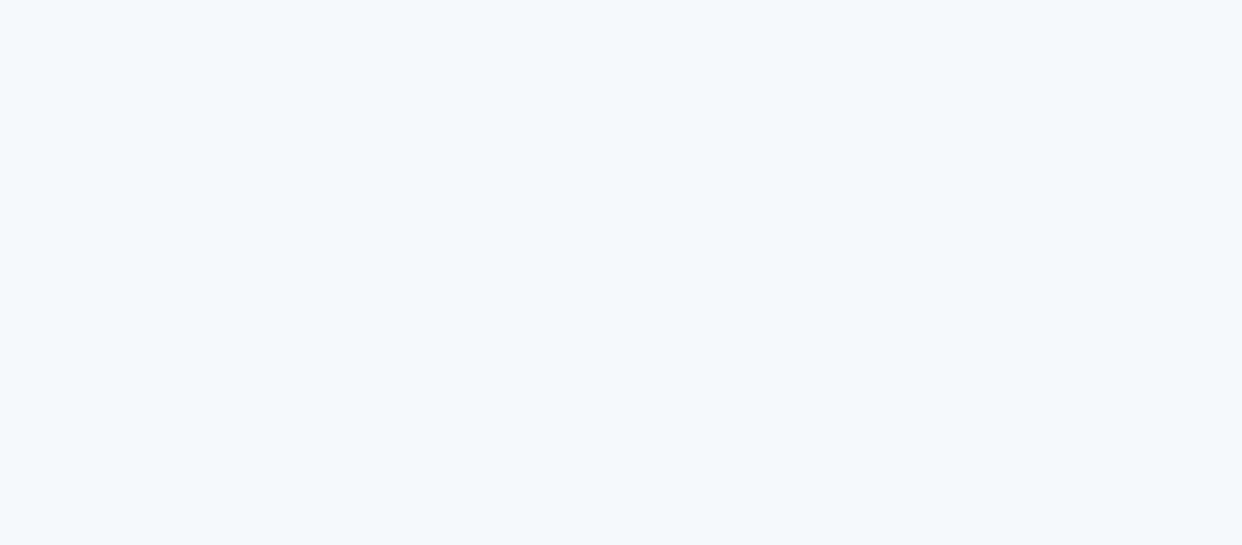 select on "service" 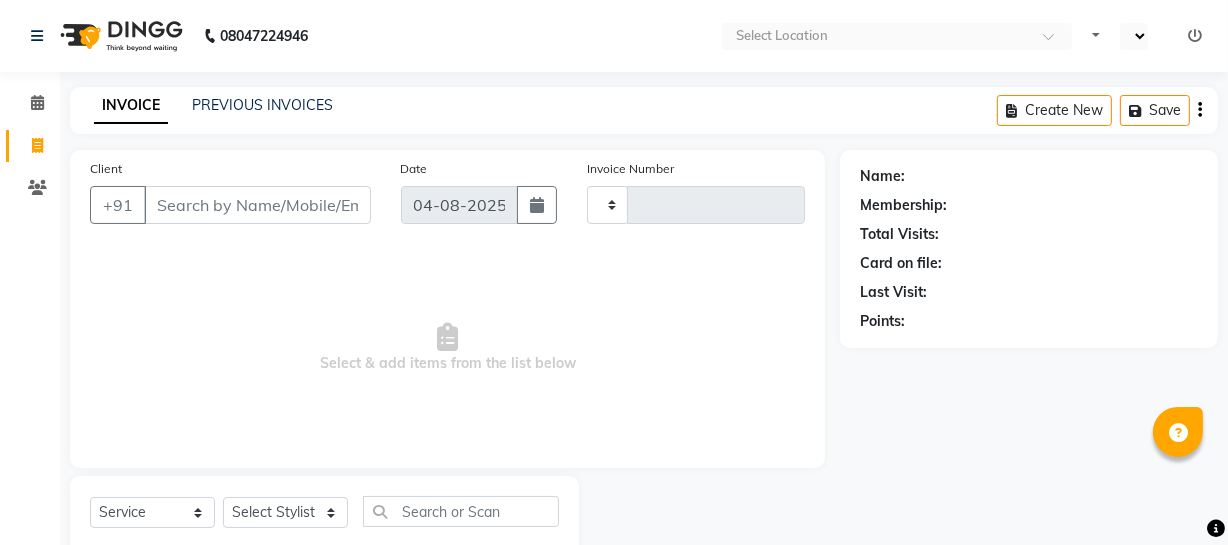 select on "en" 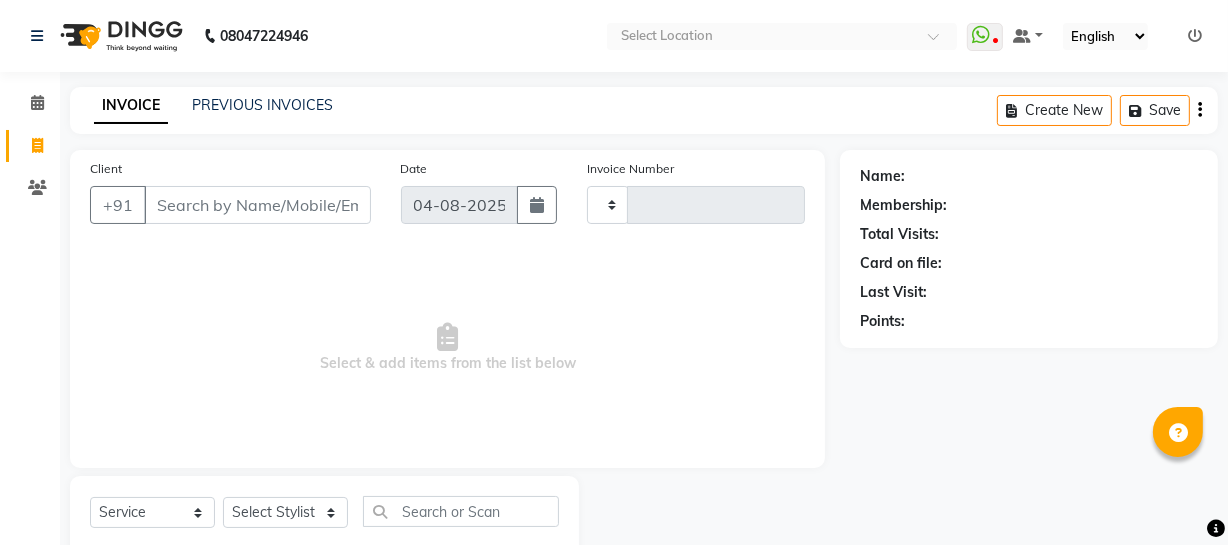 type on "3141" 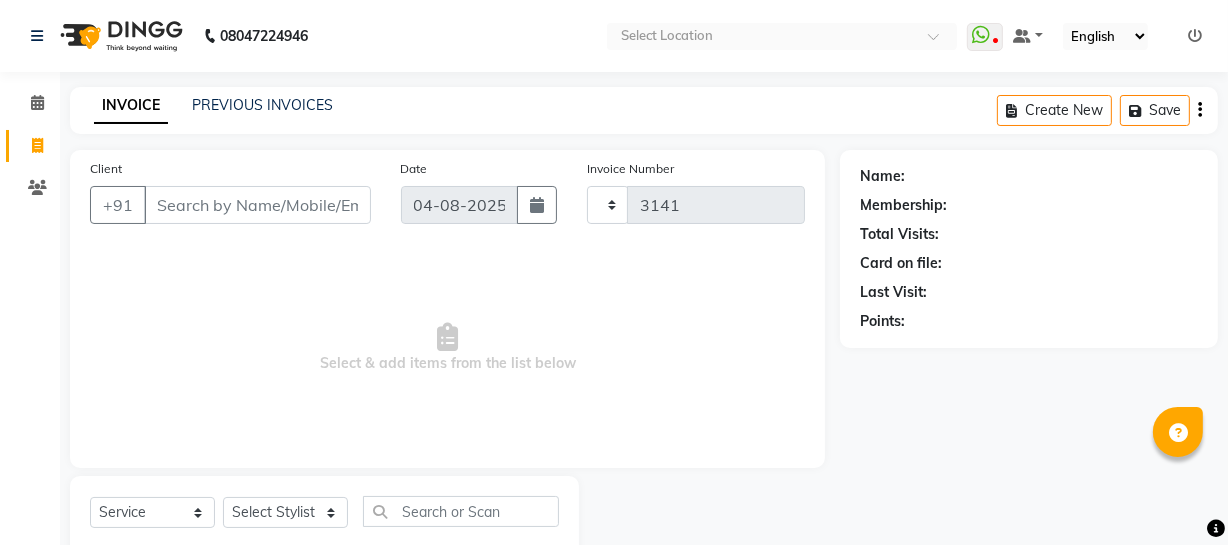 select on "735" 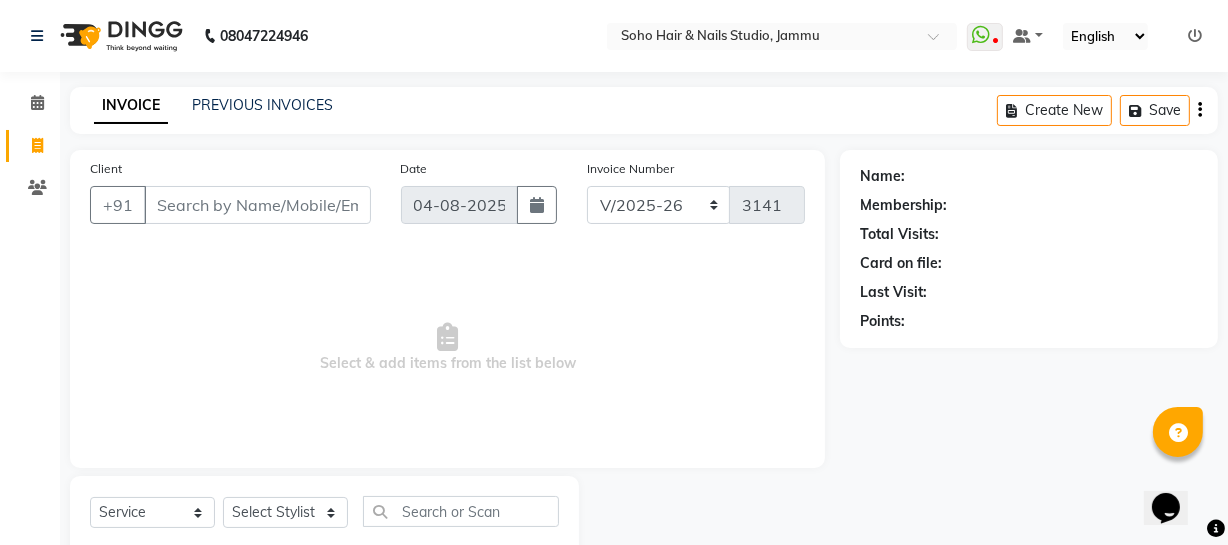 scroll, scrollTop: 0, scrollLeft: 0, axis: both 